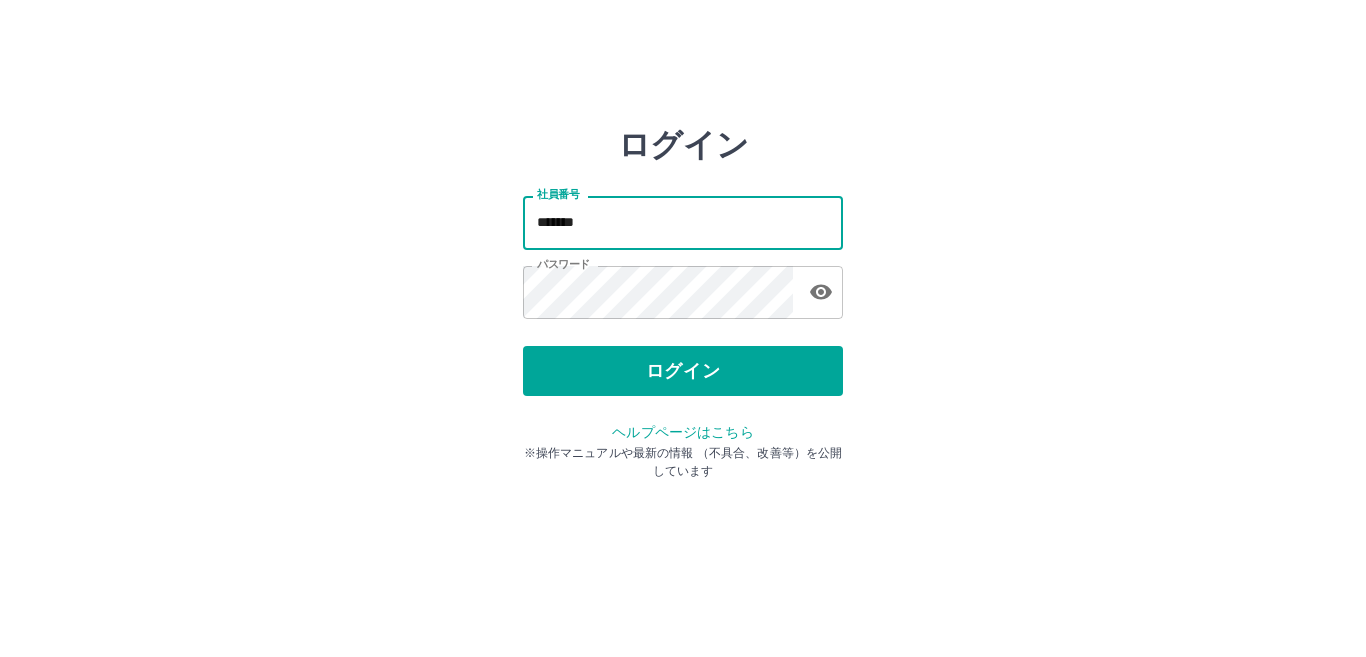 scroll, scrollTop: 0, scrollLeft: 0, axis: both 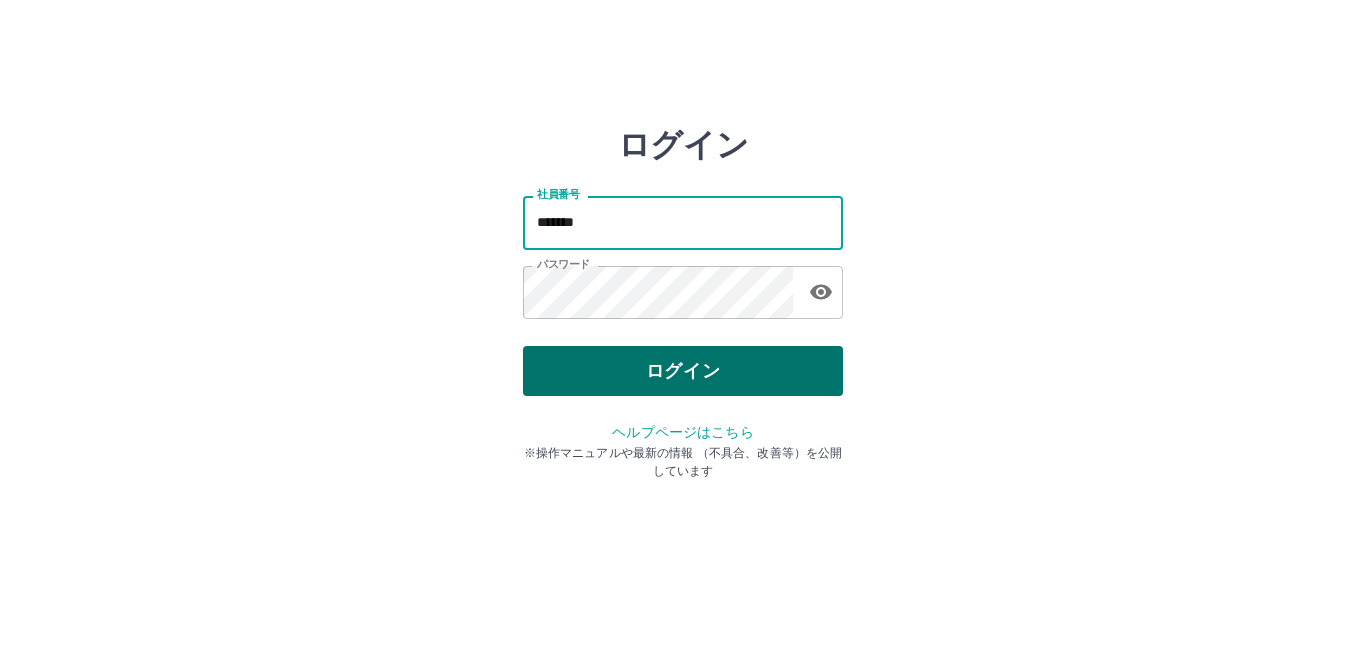 click on "ログイン" at bounding box center (683, 371) 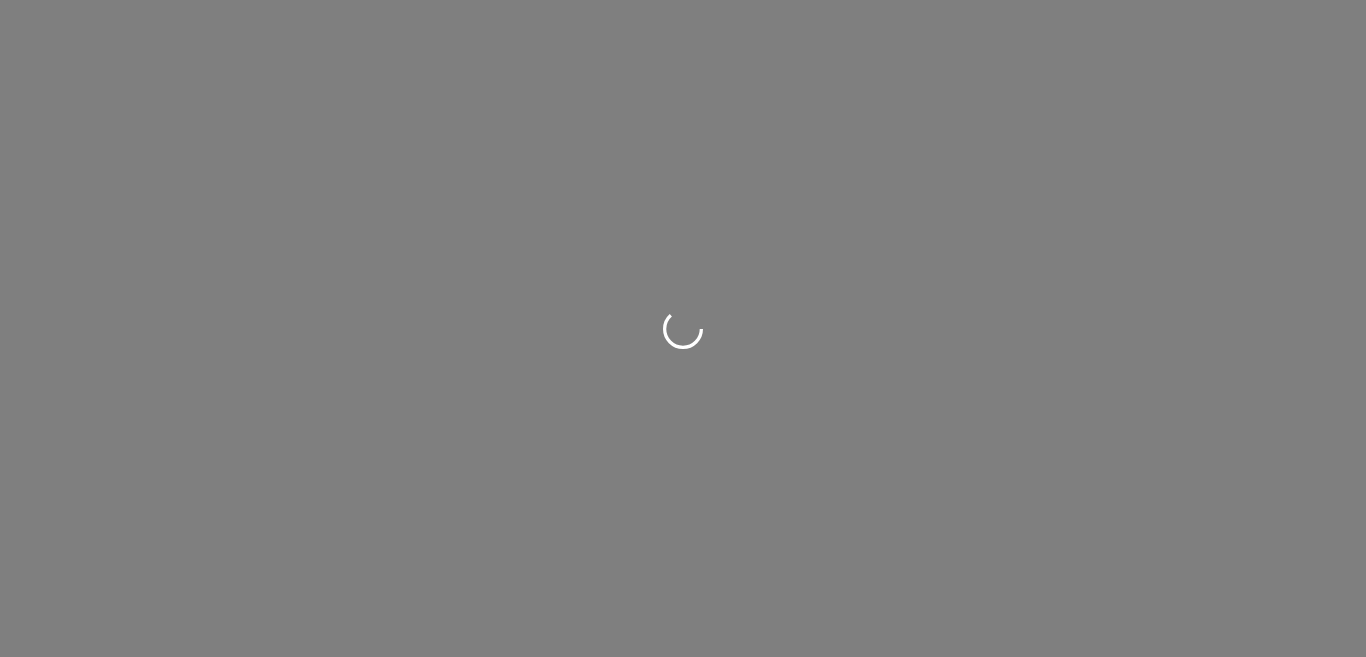 scroll, scrollTop: 0, scrollLeft: 0, axis: both 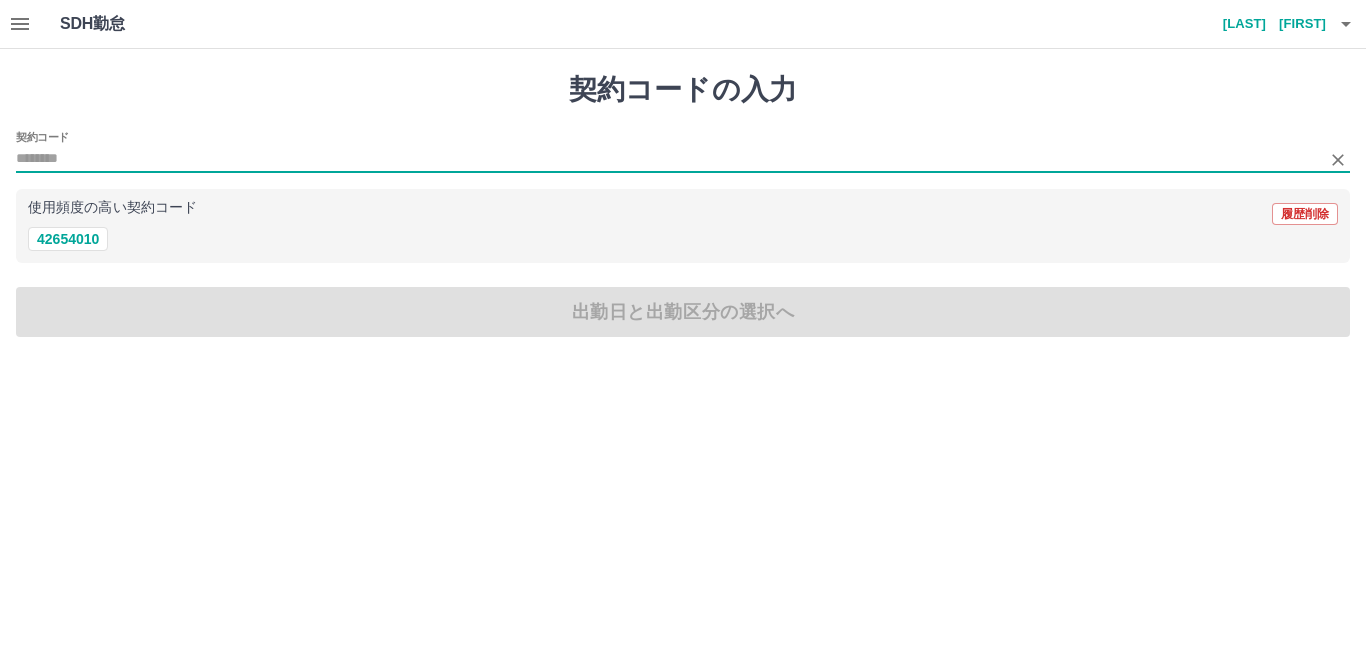 click on "契約コード" at bounding box center [668, 159] 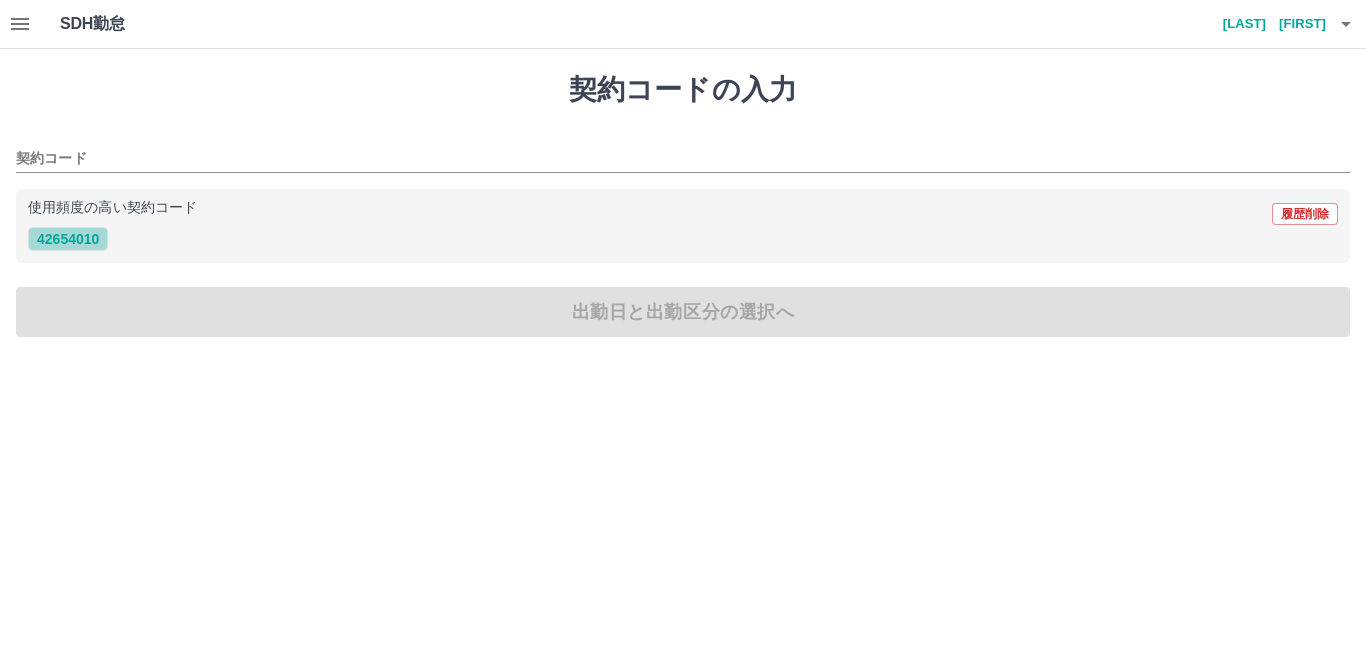 click on "42654010" at bounding box center [68, 239] 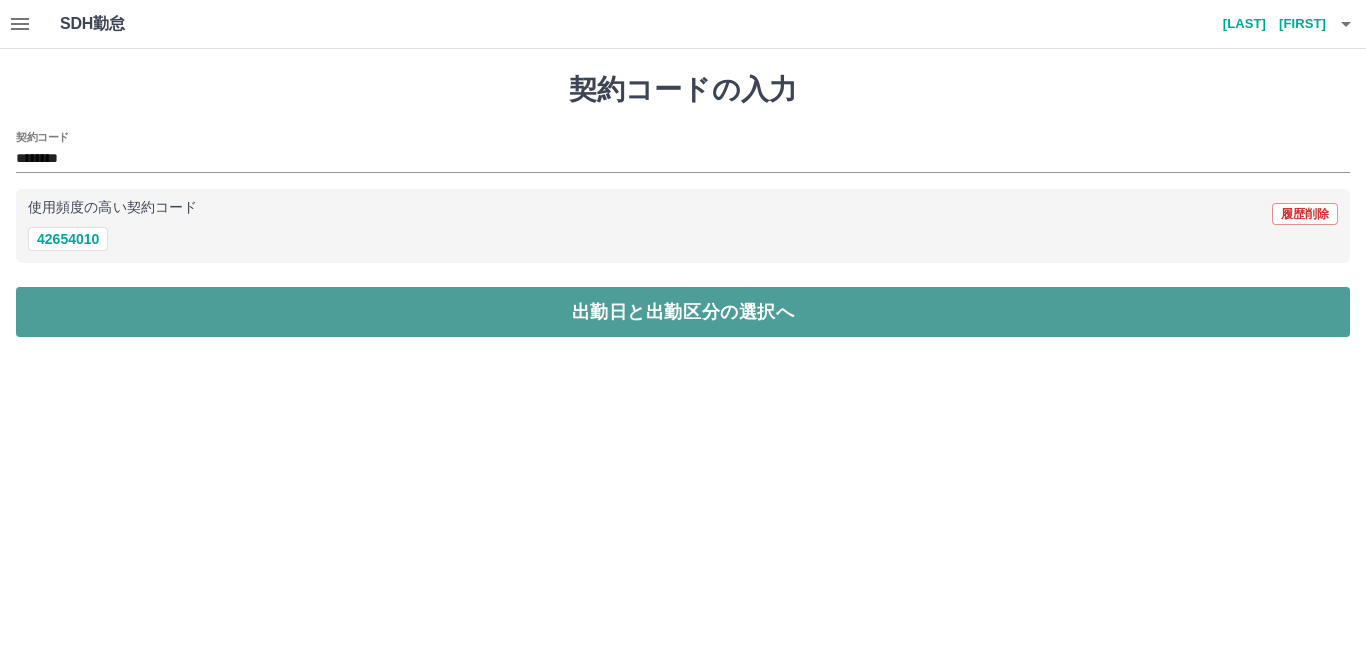 click on "出勤日と出勤区分の選択へ" at bounding box center (683, 312) 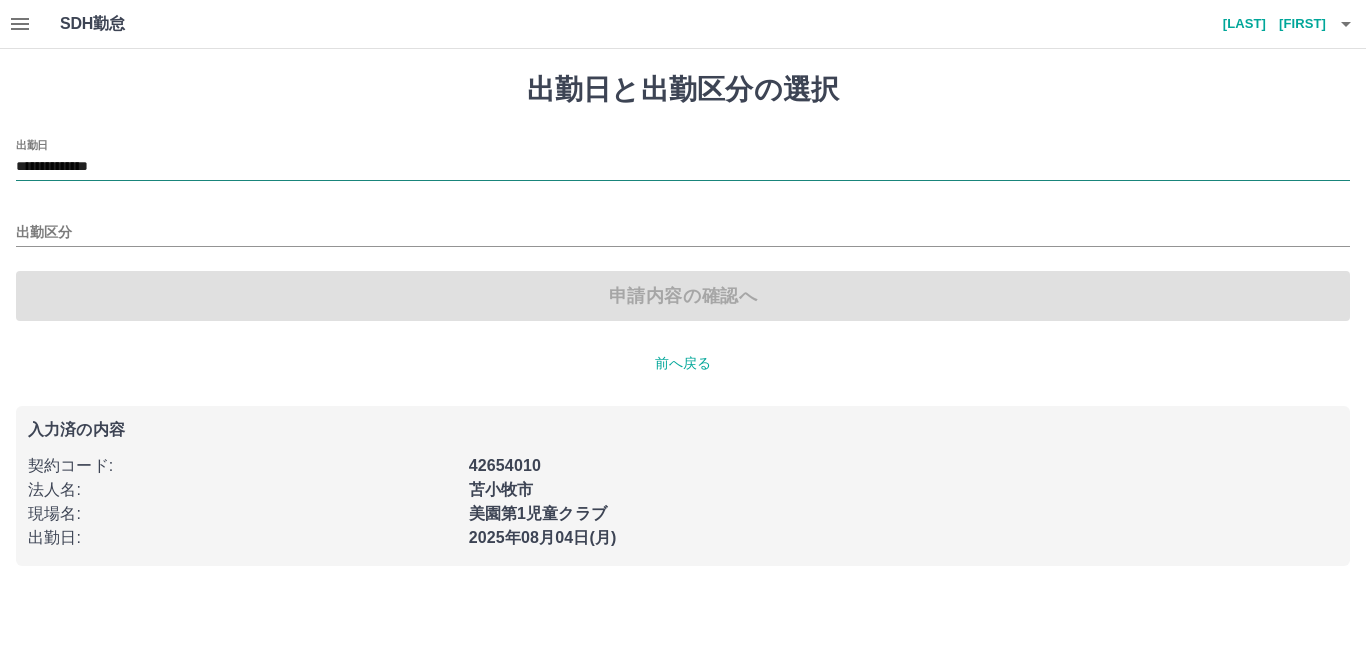 click on "**********" at bounding box center (683, 167) 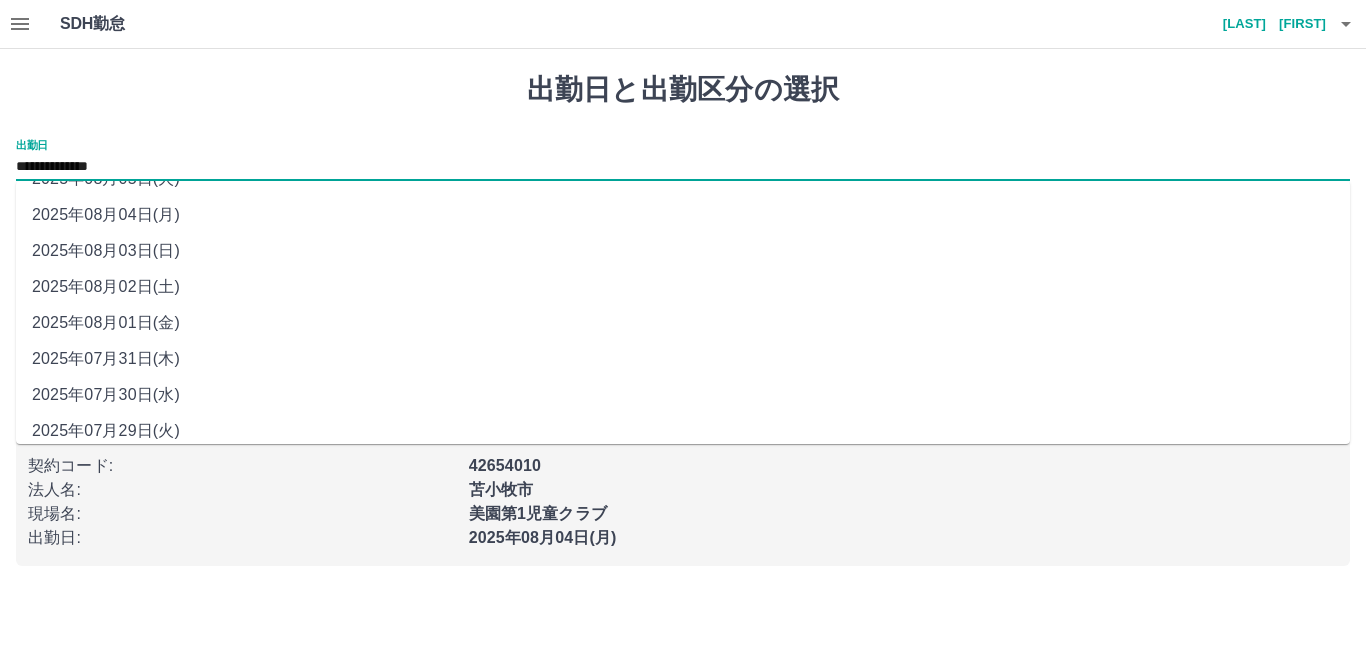scroll, scrollTop: 0, scrollLeft: 0, axis: both 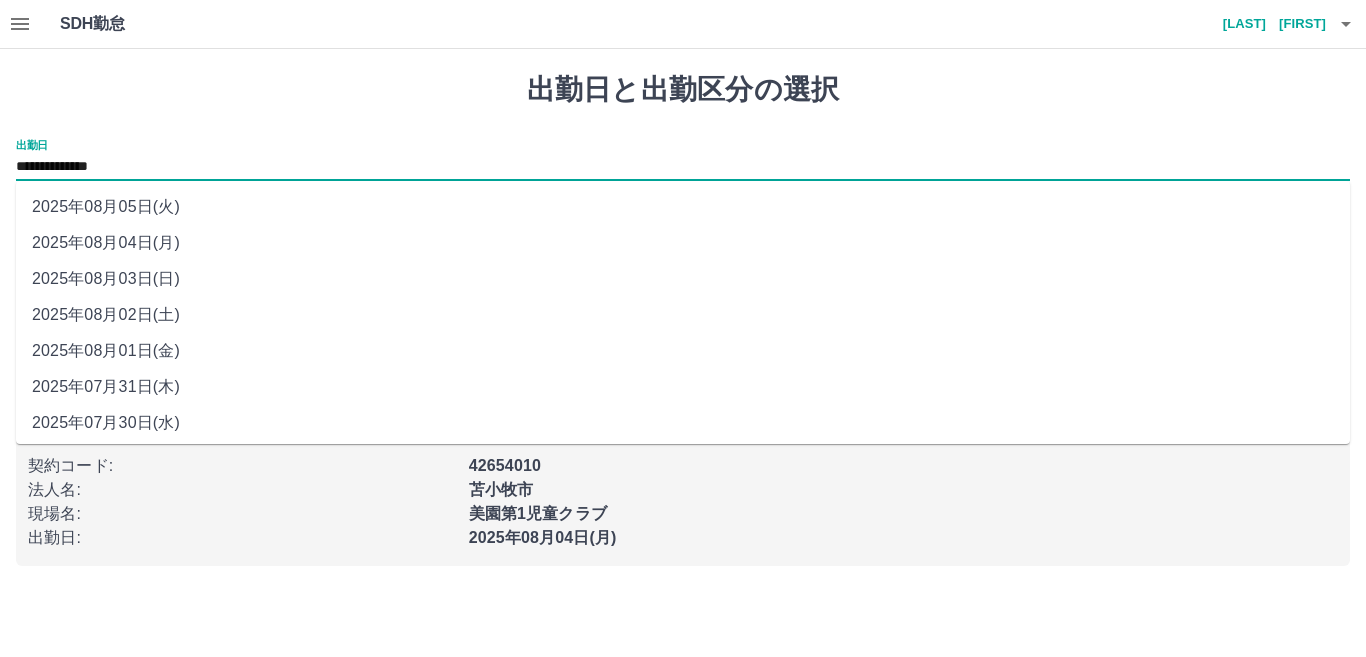 click on "2025年08月03日(日)" at bounding box center (683, 279) 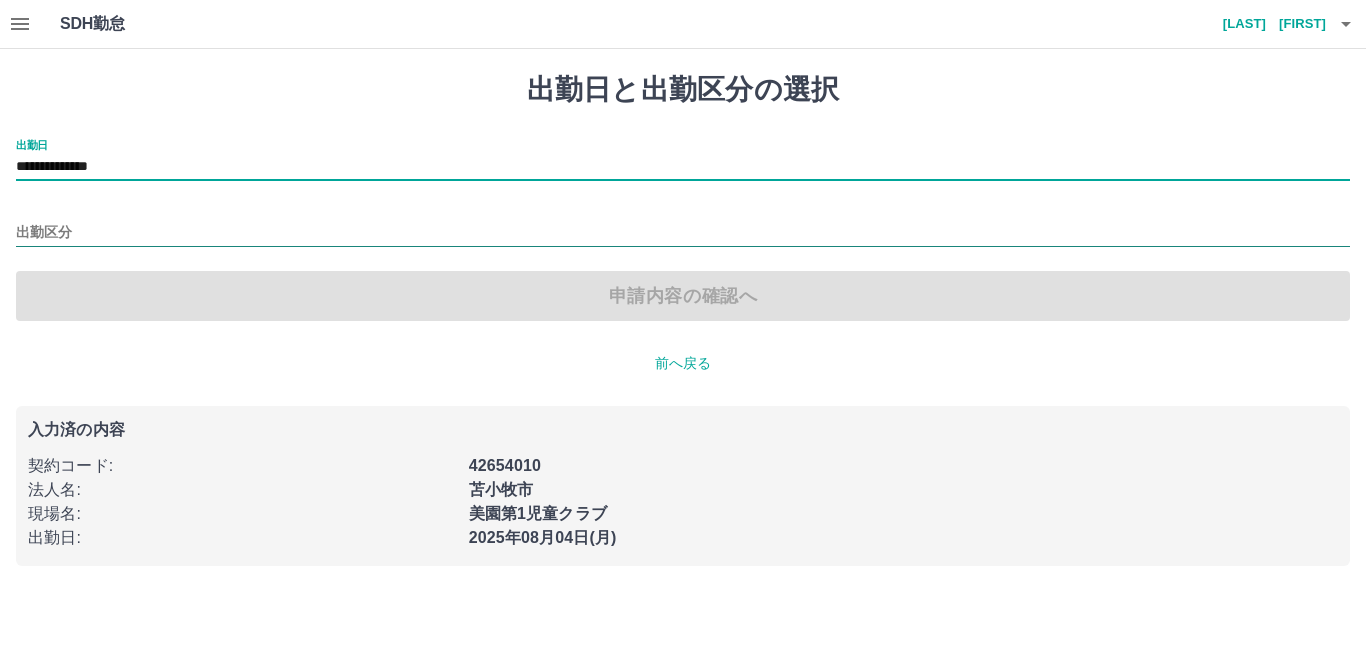 click on "出勤区分" at bounding box center [683, 233] 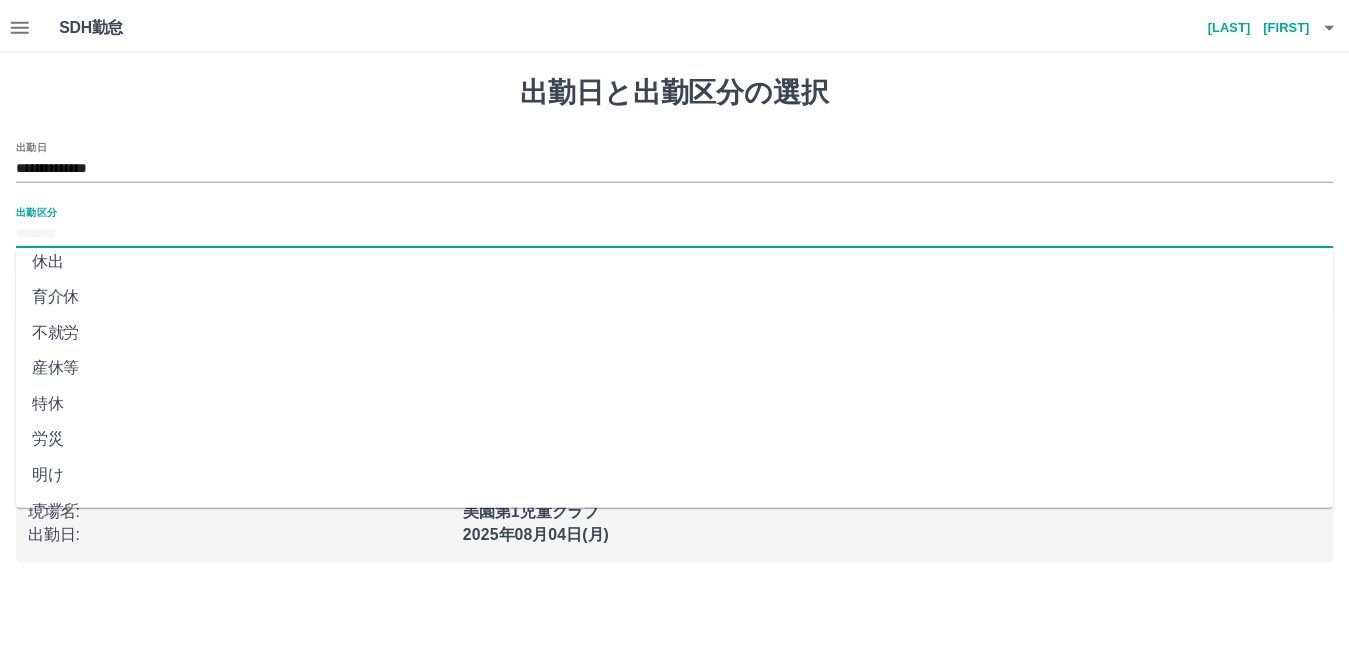 scroll, scrollTop: 400, scrollLeft: 0, axis: vertical 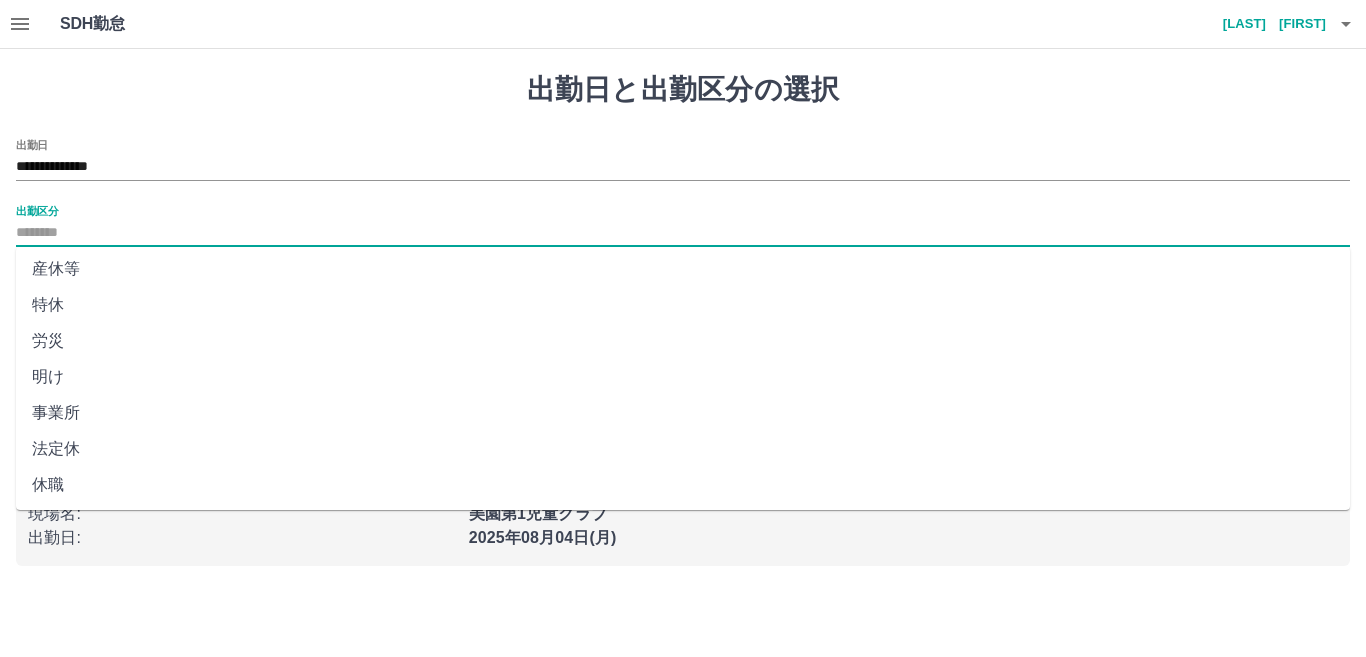 click on "法定休" at bounding box center [683, 449] 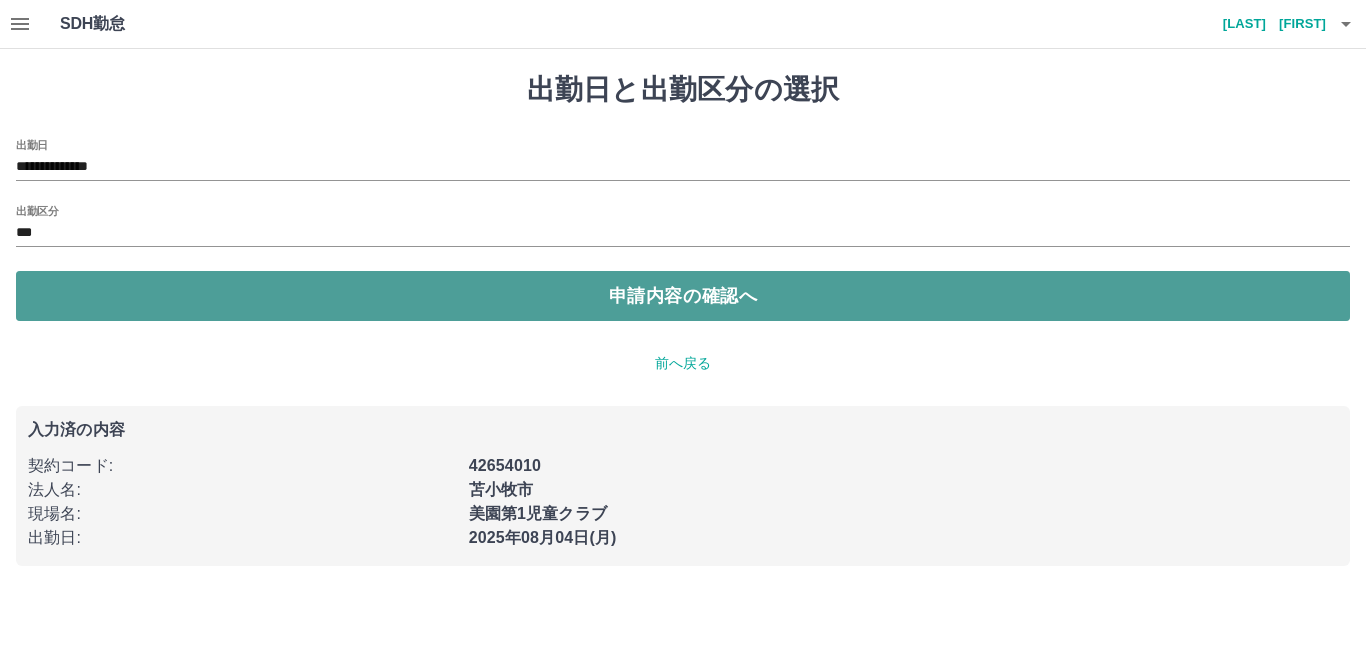 click on "申請内容の確認へ" at bounding box center (683, 296) 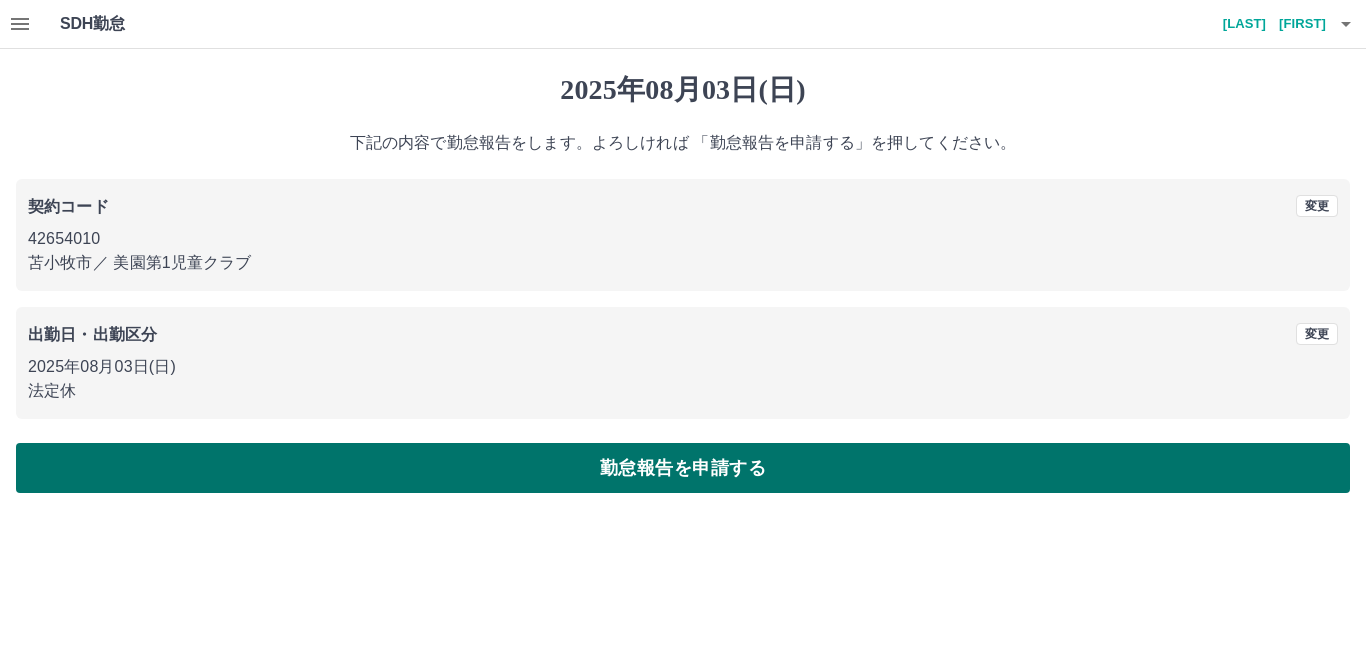 click on "勤怠報告を申請する" at bounding box center [683, 468] 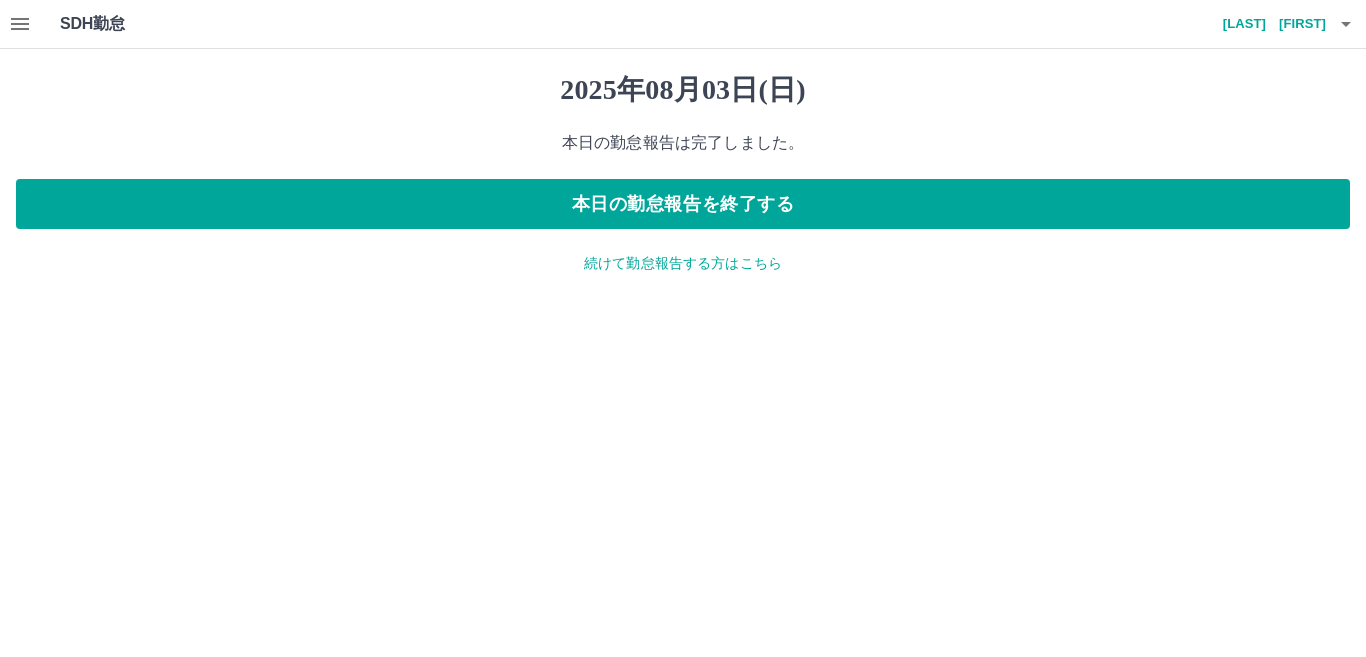 click on "続けて勤怠報告する方はこちら" at bounding box center (683, 263) 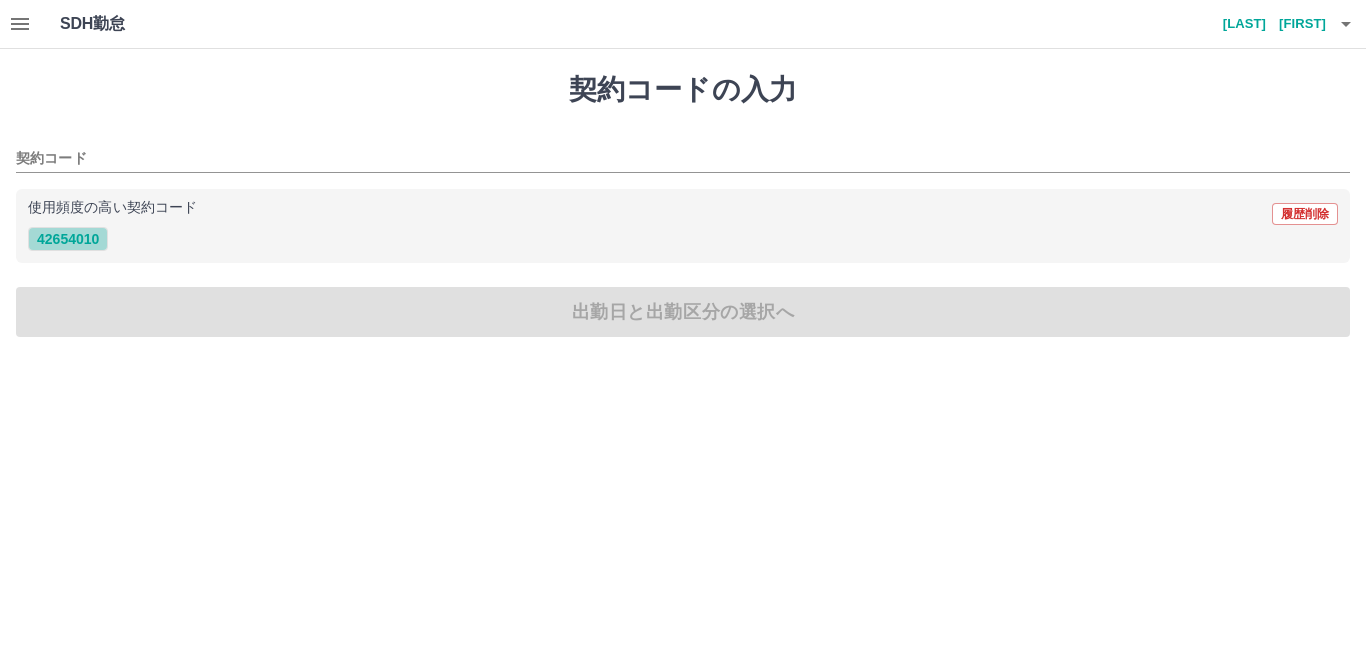 click on "42654010" at bounding box center [68, 239] 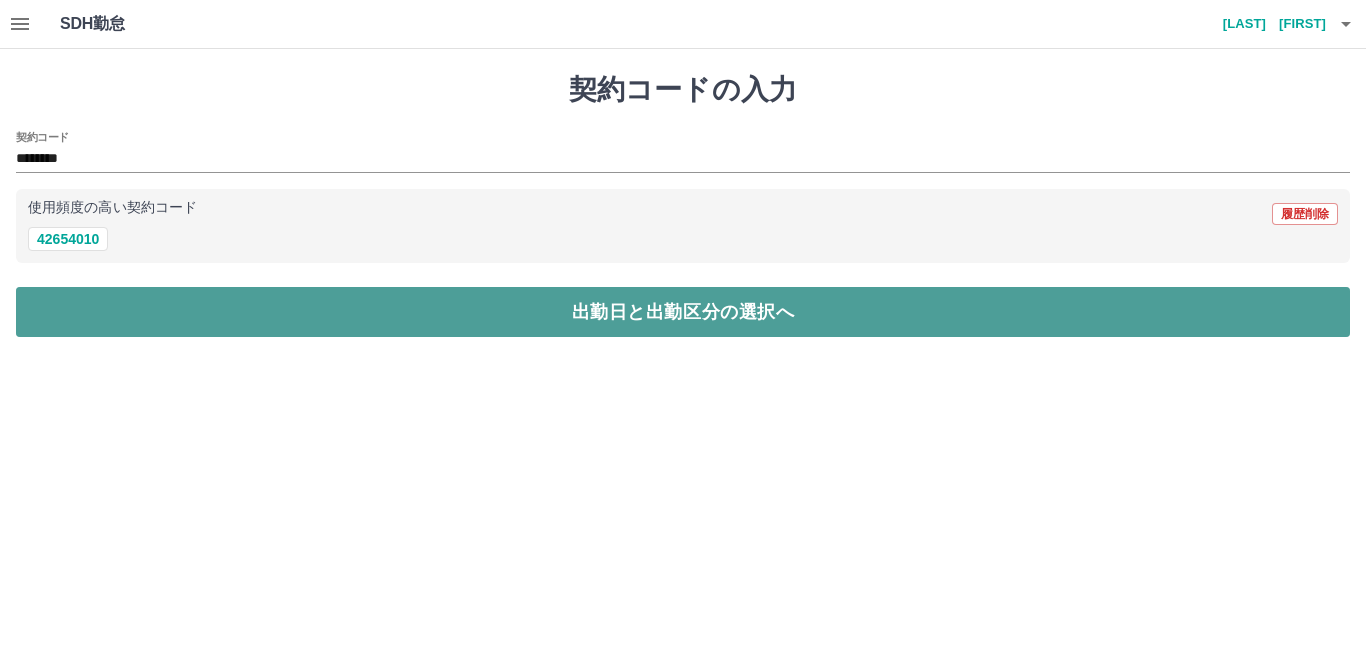 click on "出勤日と出勤区分の選択へ" at bounding box center (683, 312) 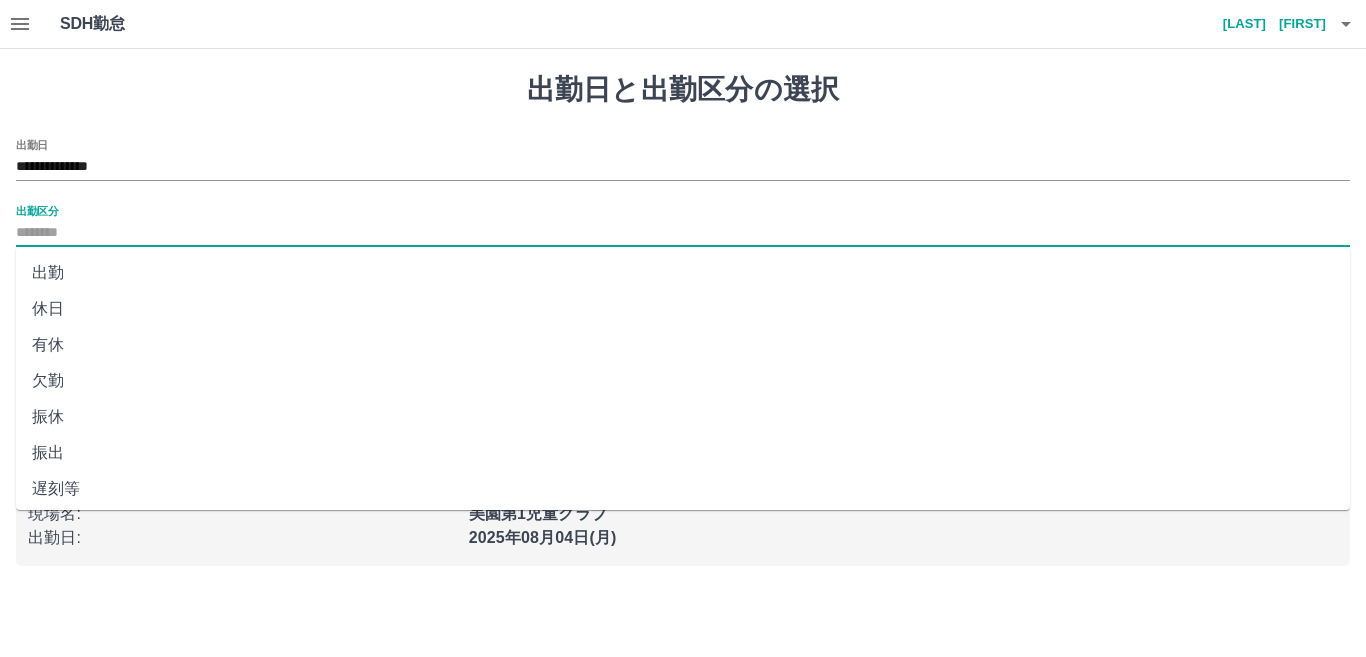 click on "出勤区分" at bounding box center [683, 233] 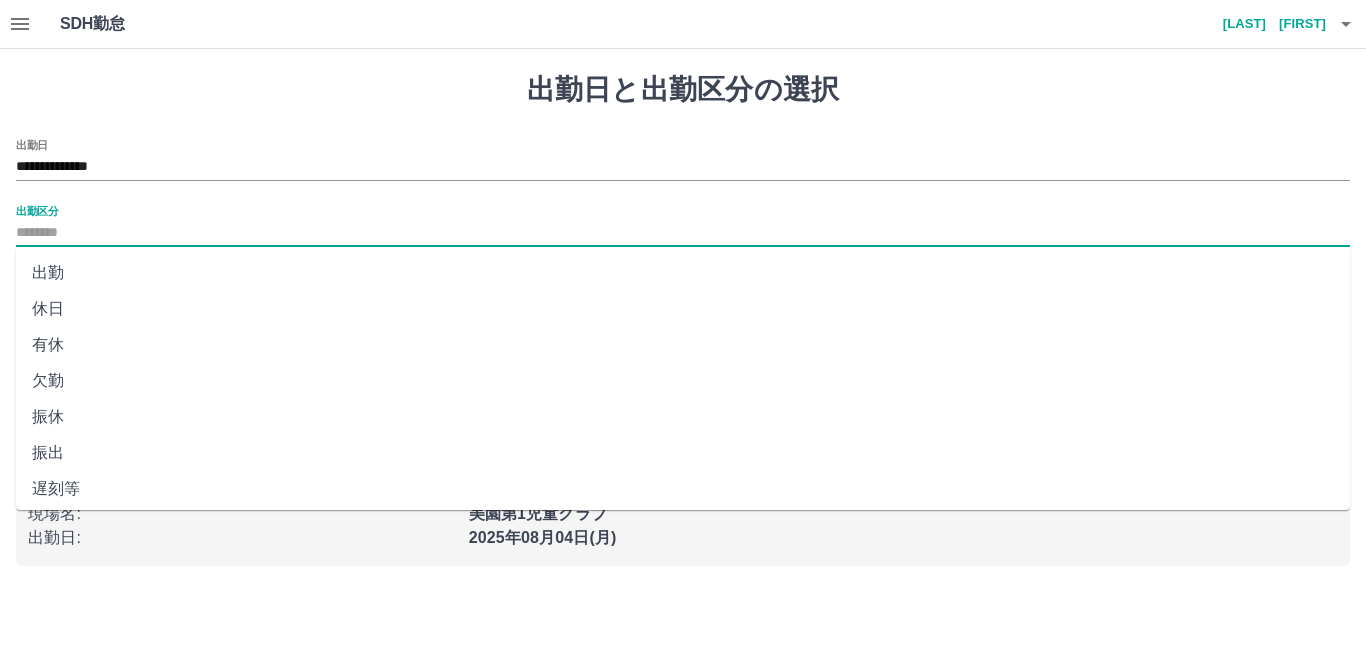 click on "出勤" at bounding box center (683, 273) 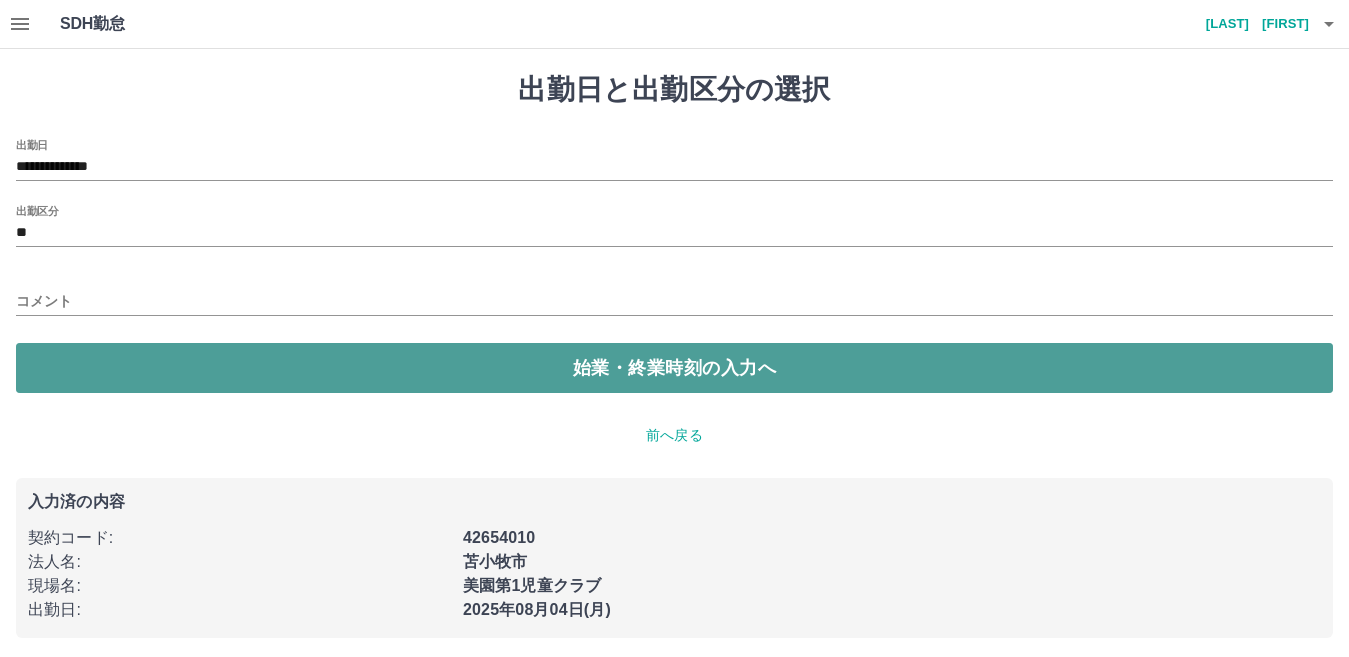 click on "始業・終業時刻の入力へ" at bounding box center (674, 368) 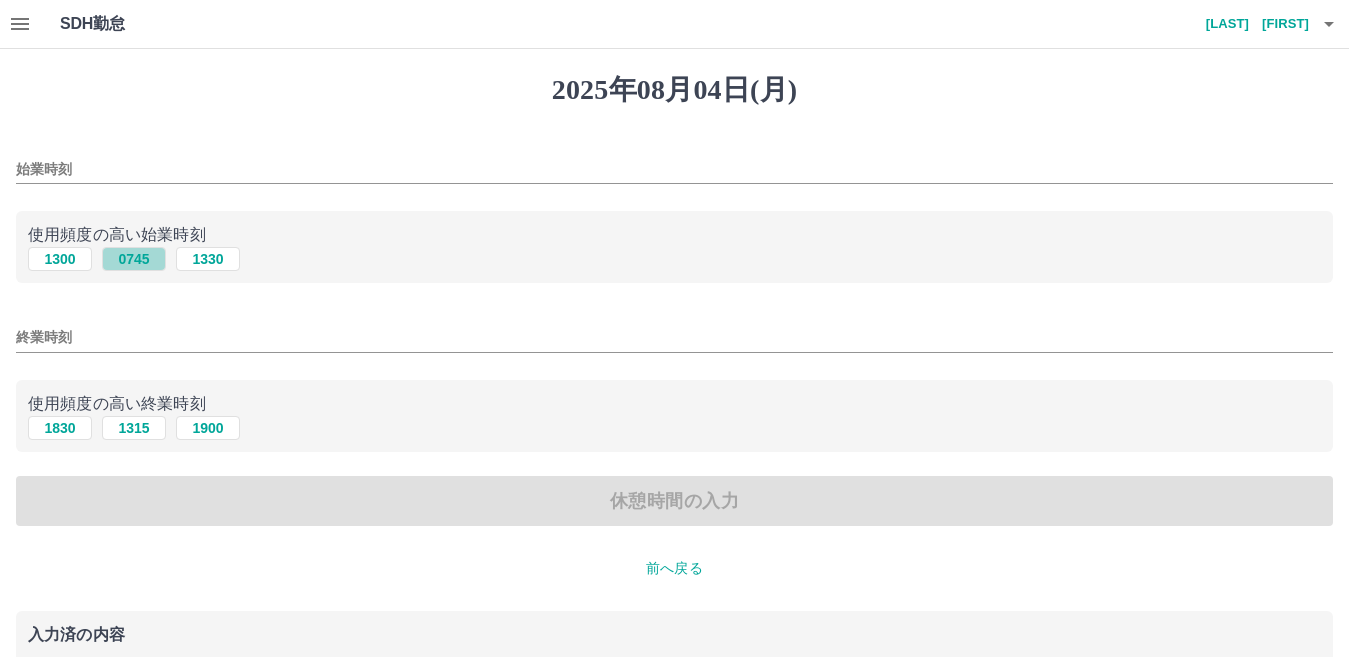 click on "0745" at bounding box center [134, 259] 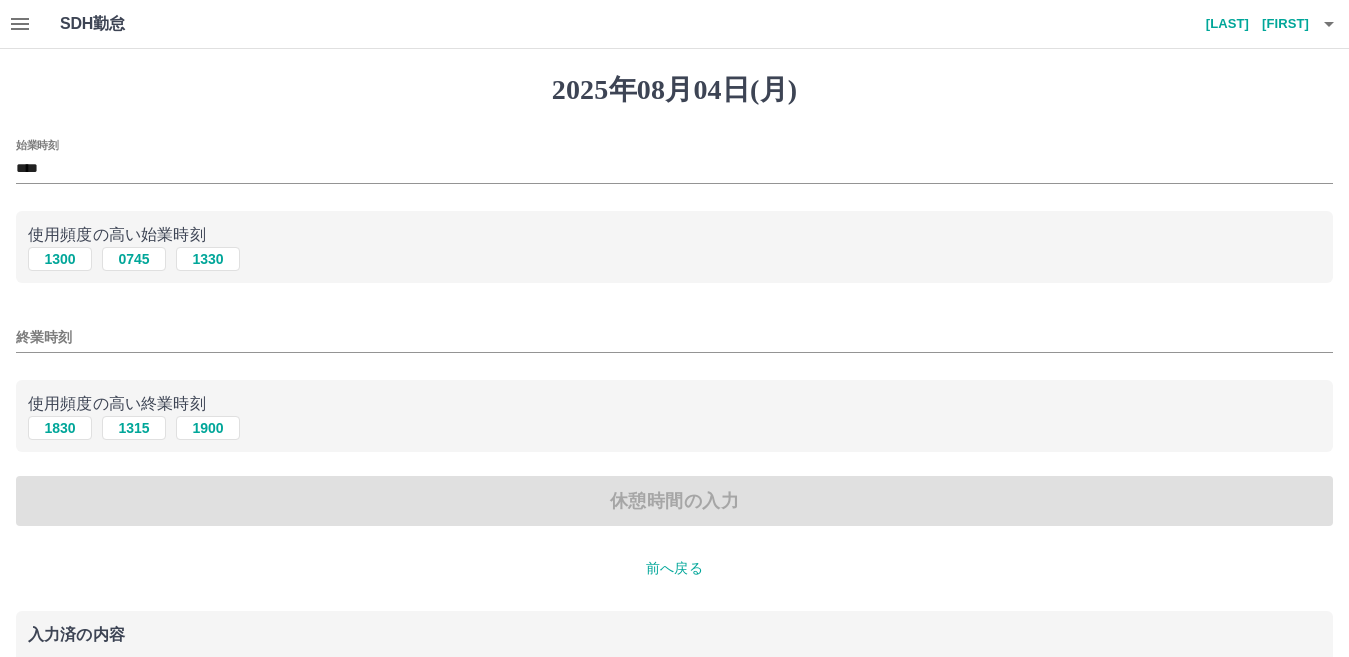 click on "1830 1315 1900" at bounding box center (674, 428) 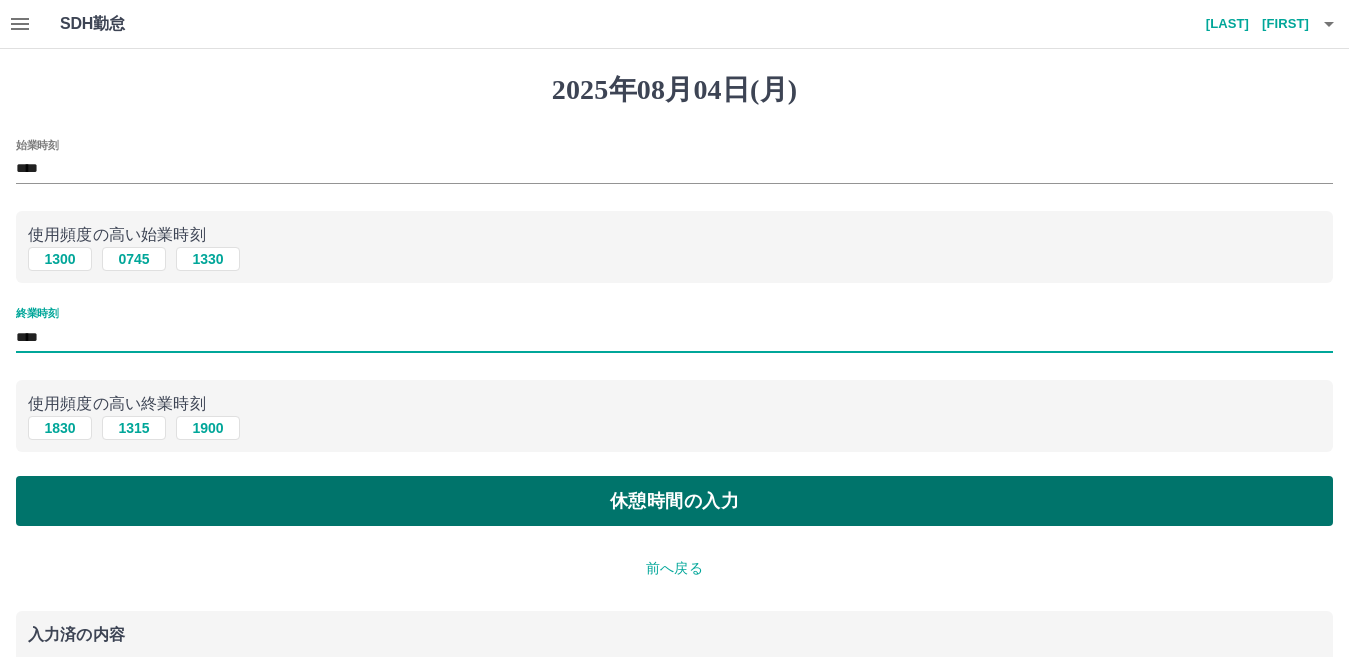 type on "****" 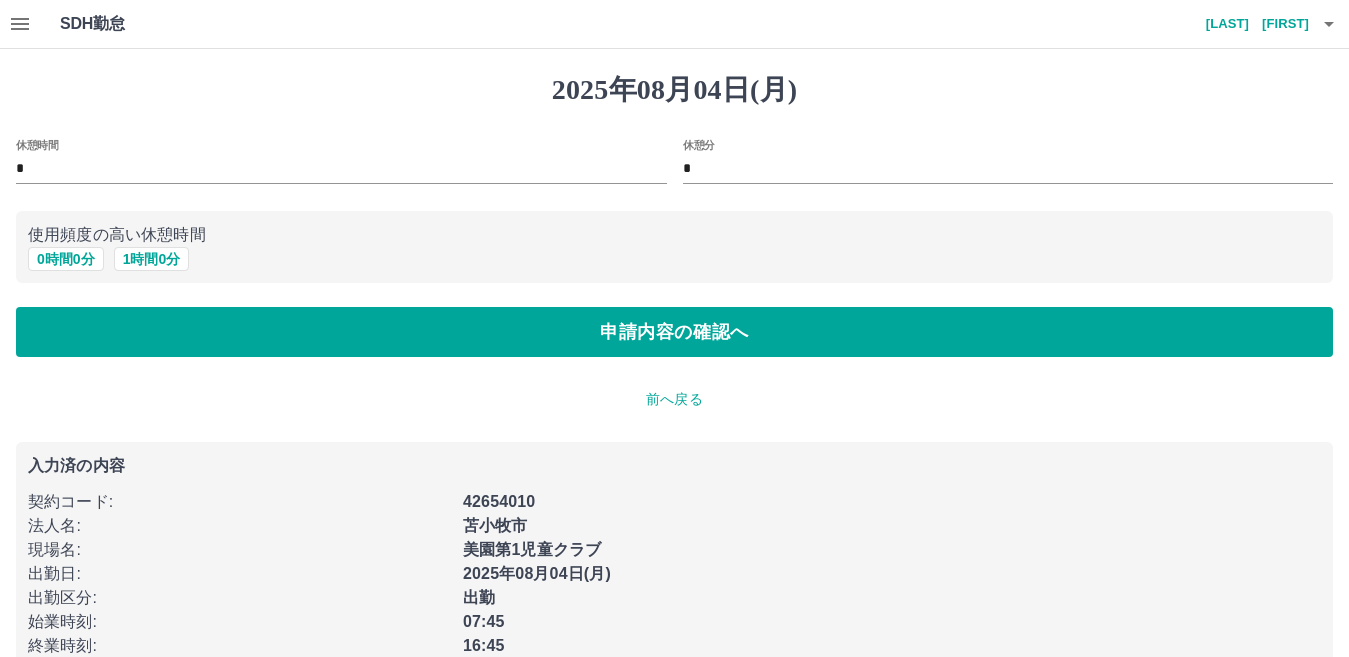 click on "*" at bounding box center [341, 169] 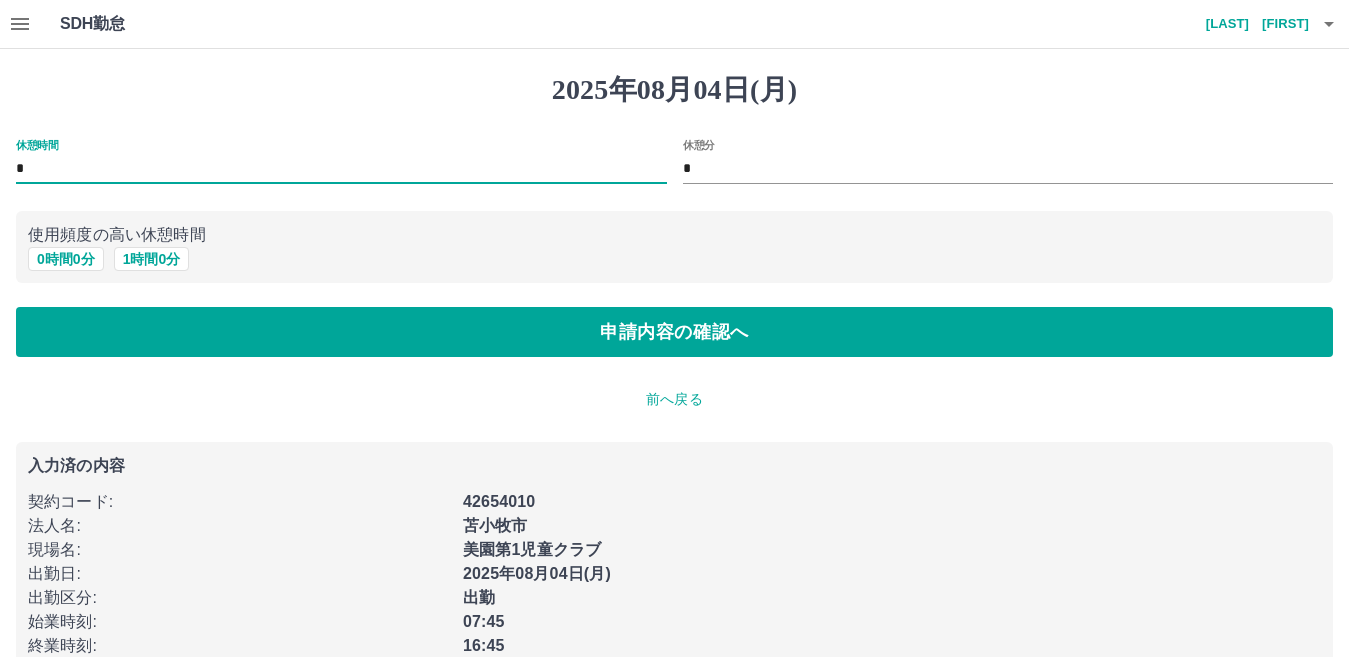 scroll, scrollTop: 42, scrollLeft: 0, axis: vertical 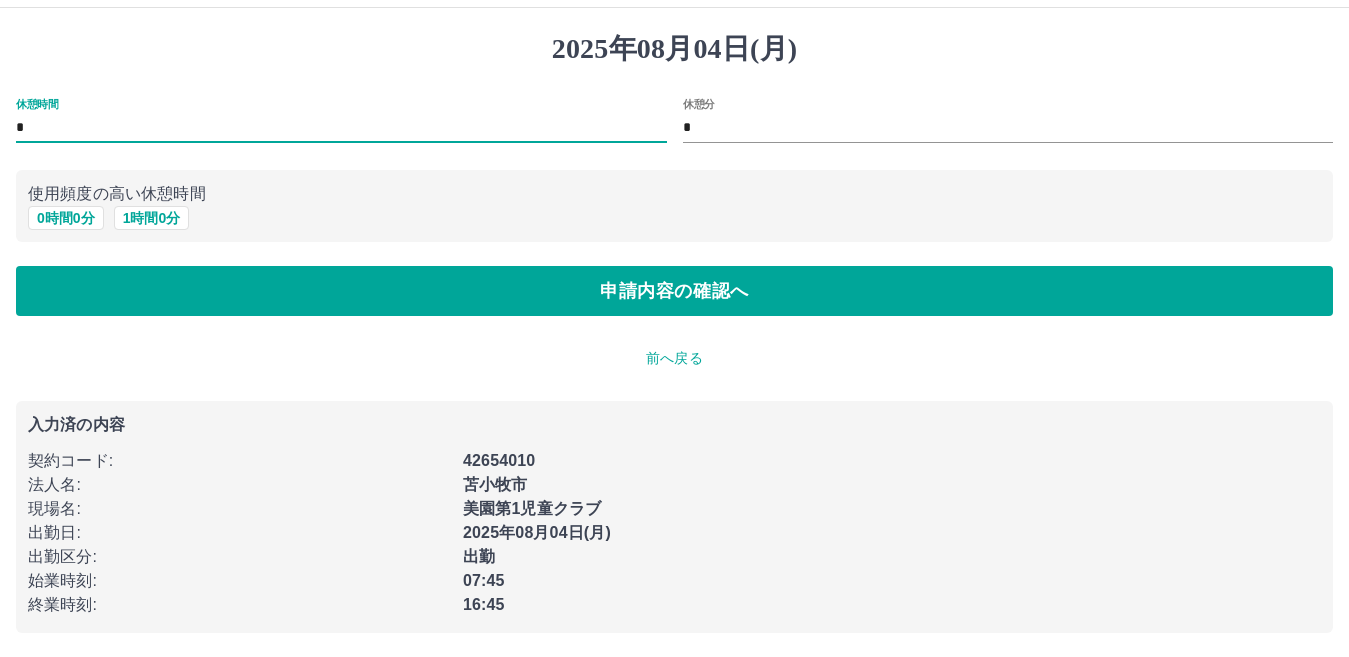 type on "*" 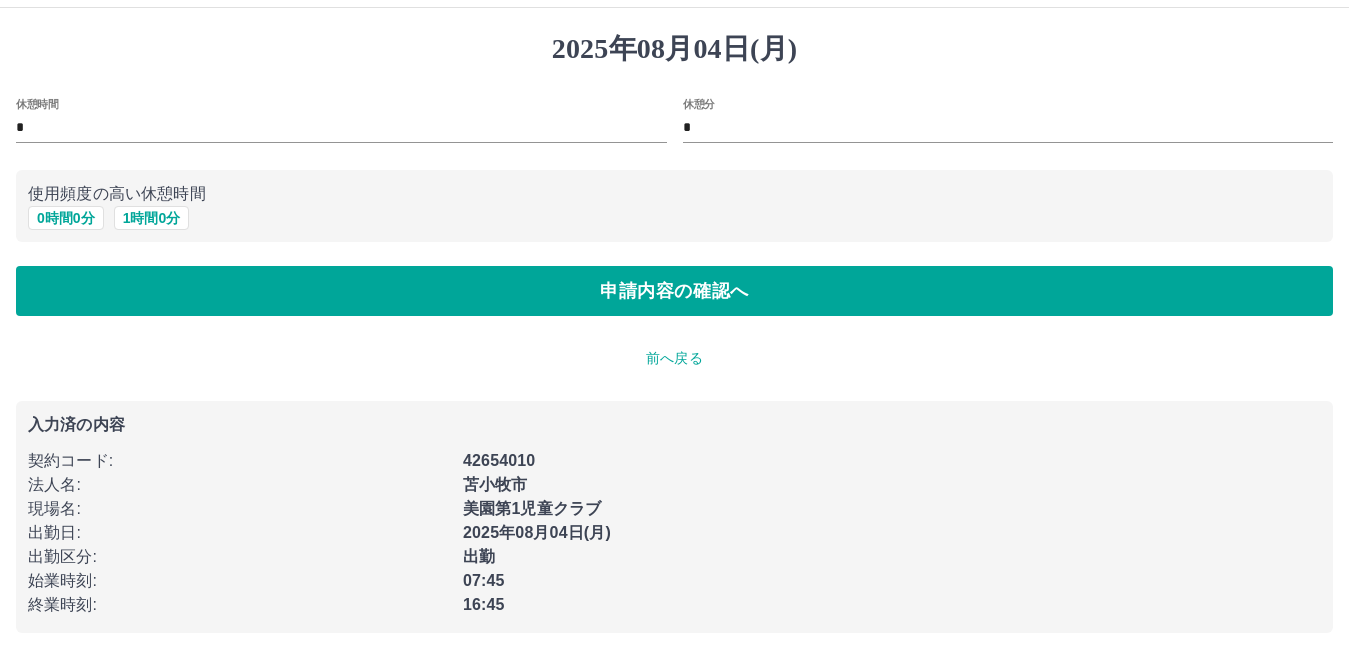 click on "前へ戻る" at bounding box center (674, 358) 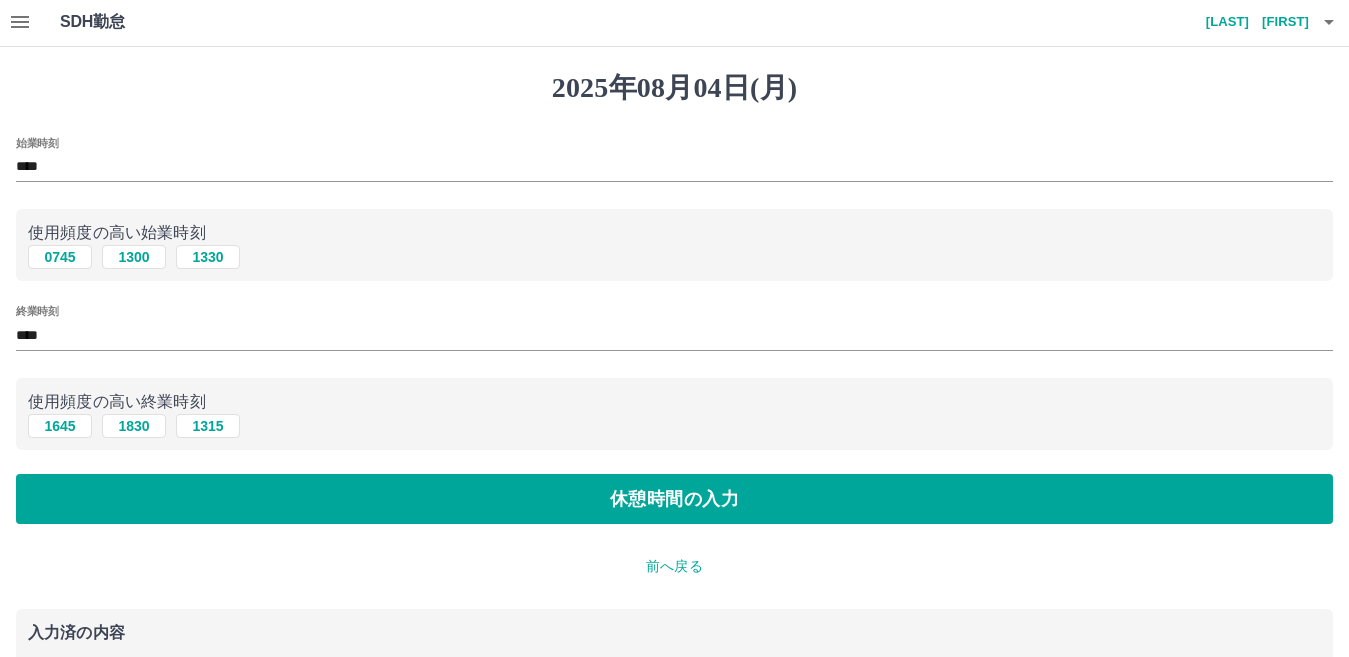 scroll, scrollTop: 0, scrollLeft: 0, axis: both 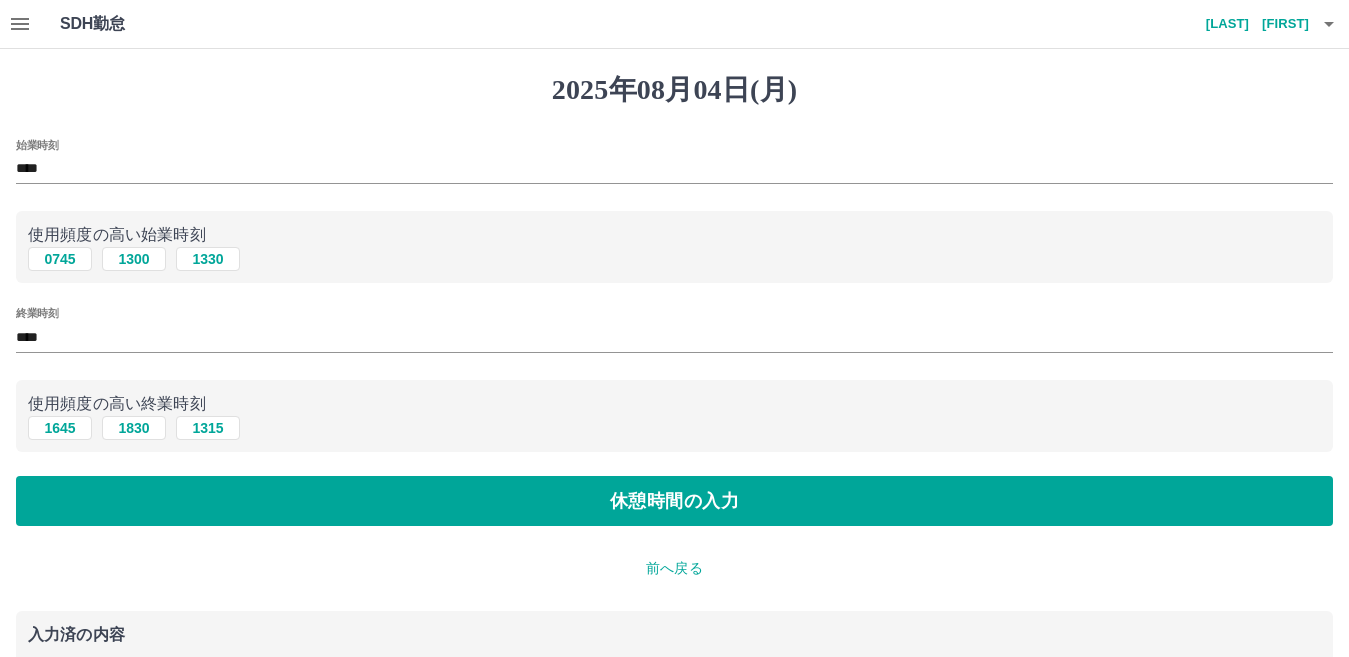click on "前へ戻る" at bounding box center [674, 568] 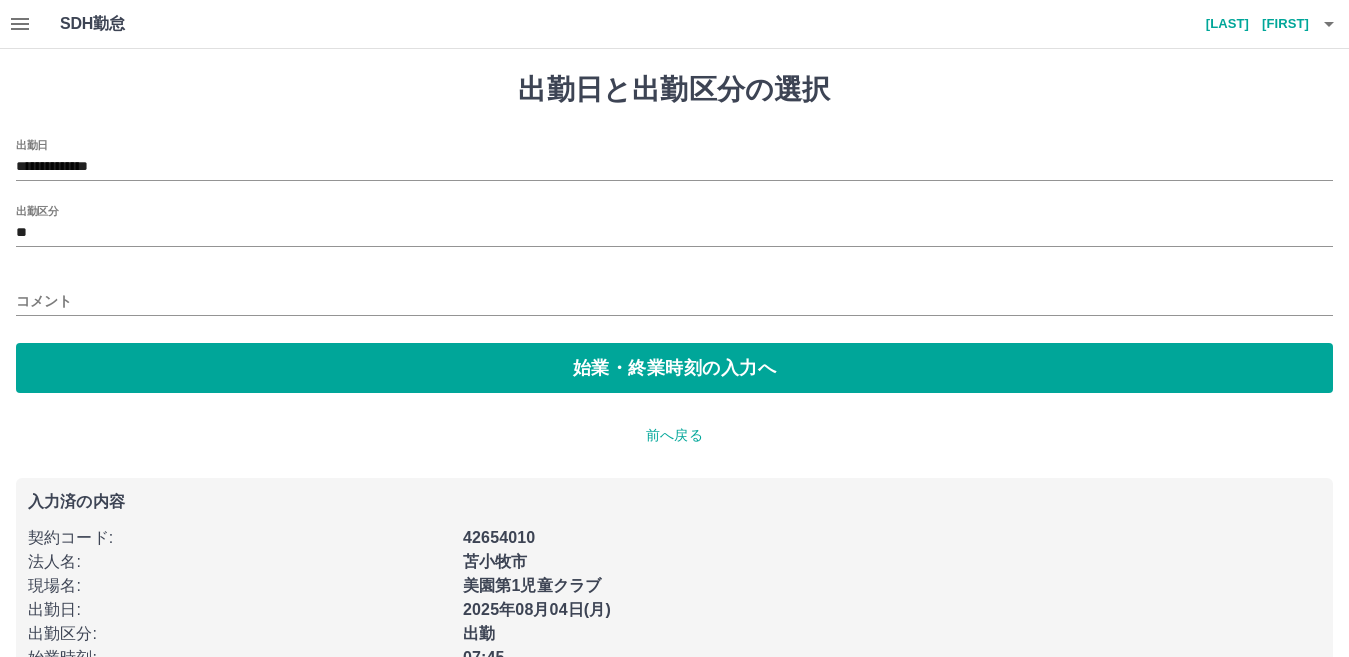 click on "コメント" at bounding box center (674, 295) 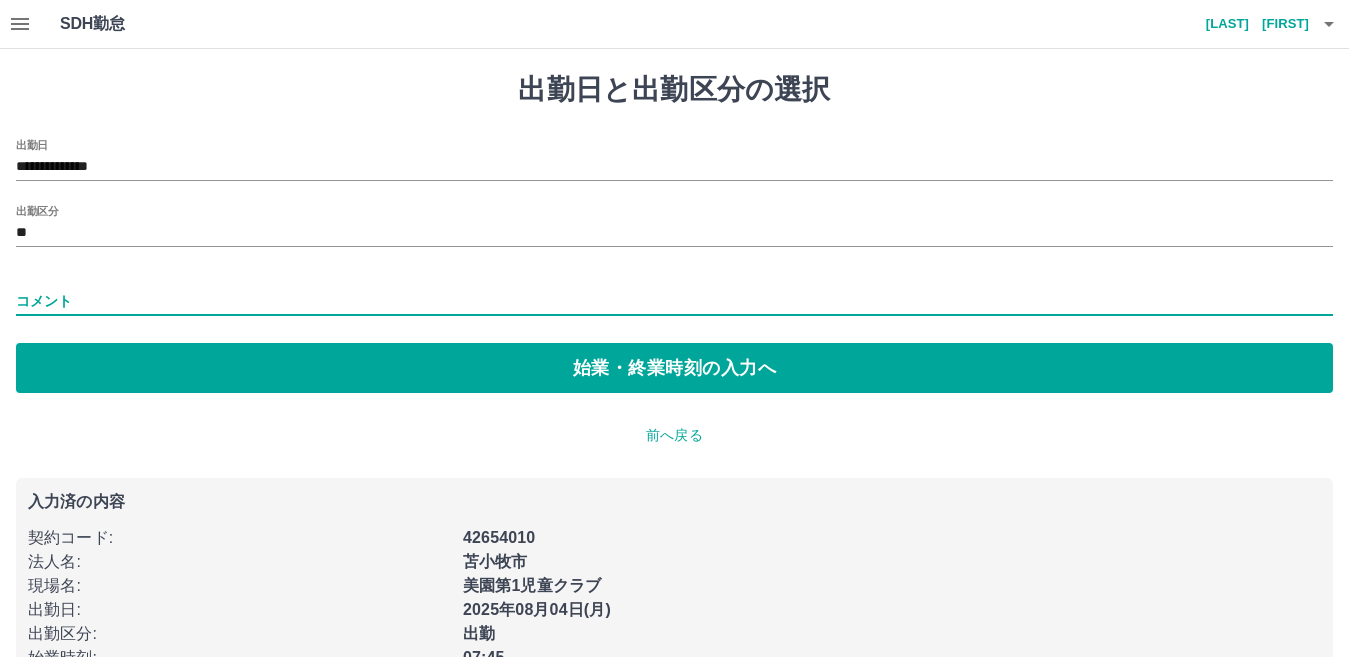 click on "コメント" at bounding box center (674, 301) 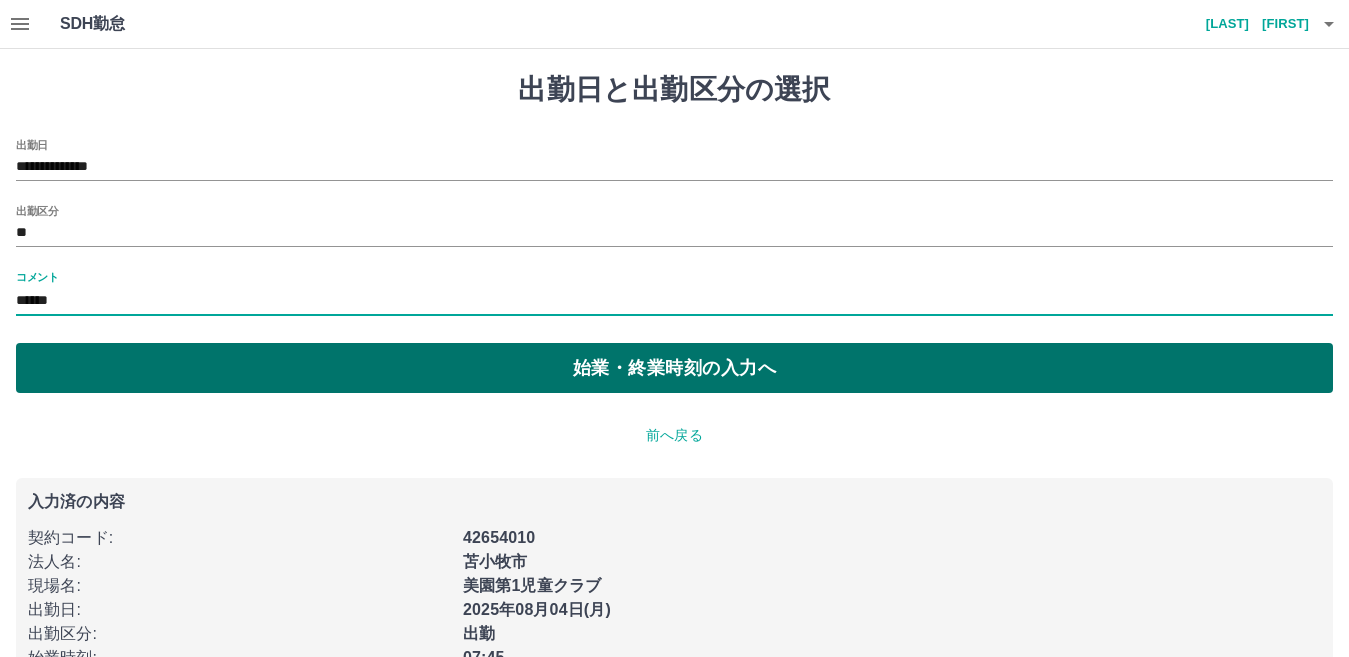 click on "始業・終業時刻の入力へ" at bounding box center (674, 368) 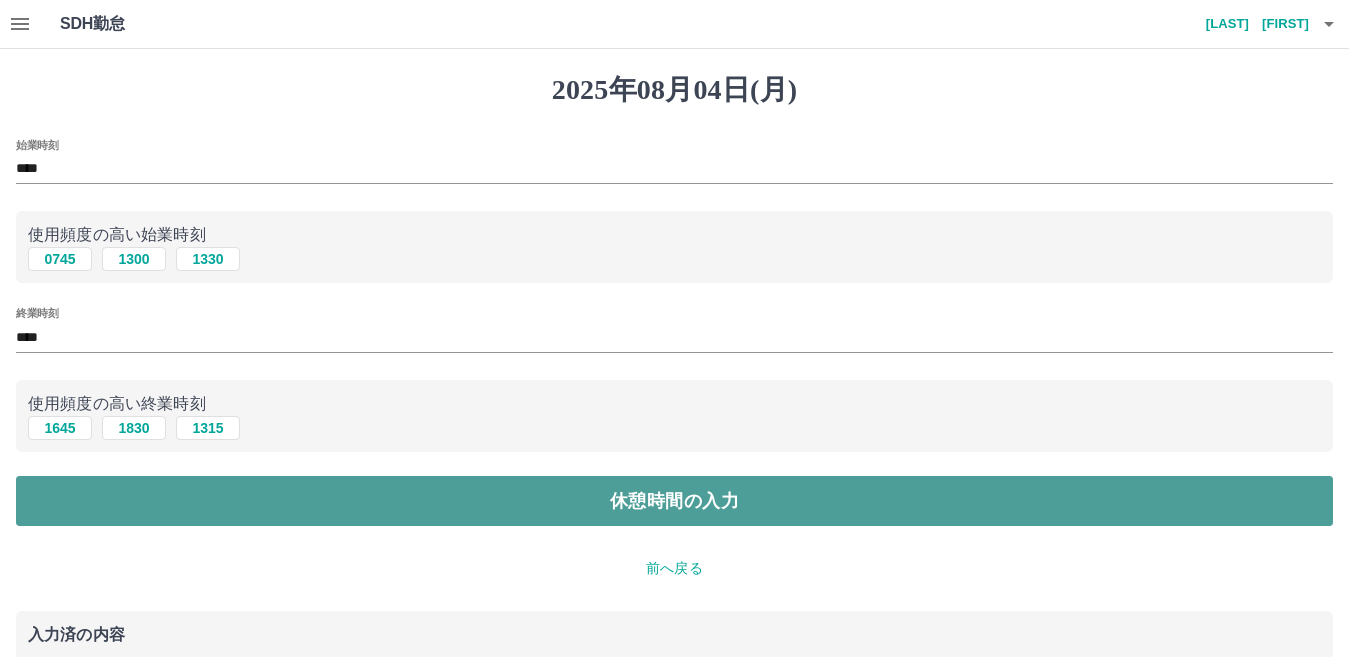click on "休憩時間の入力" at bounding box center (674, 501) 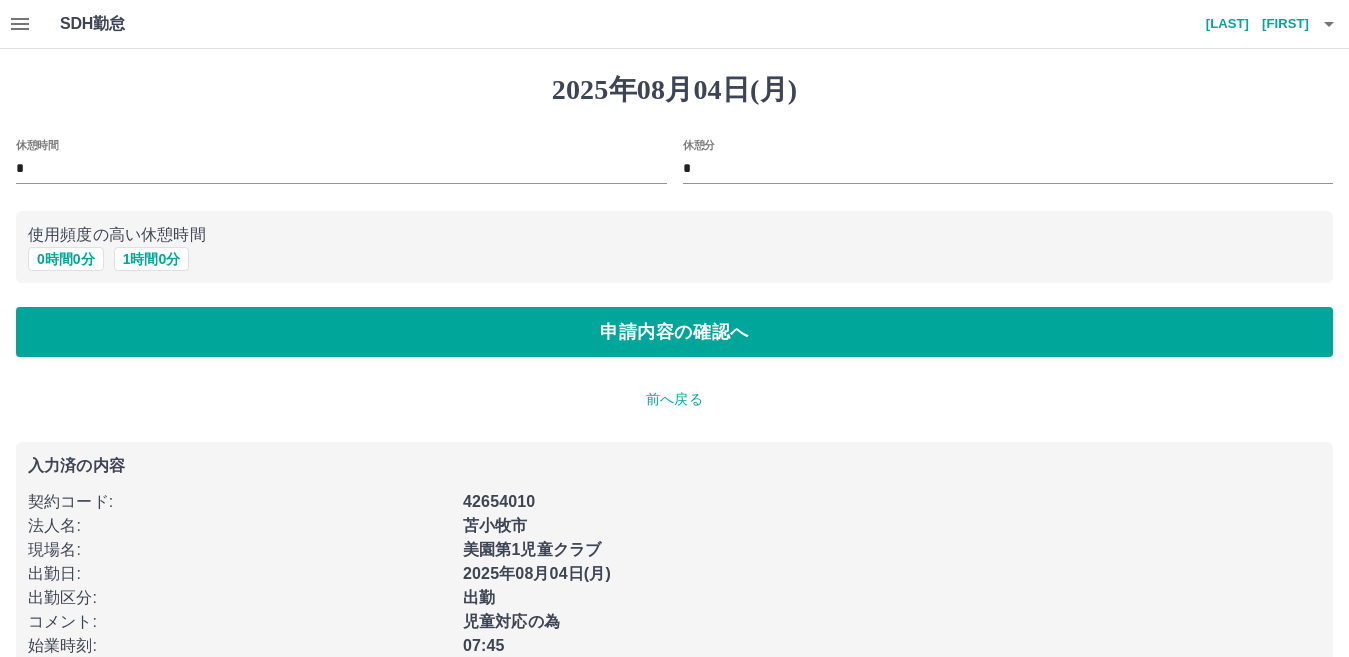 click on "休憩時間 *" at bounding box center (333, 155) 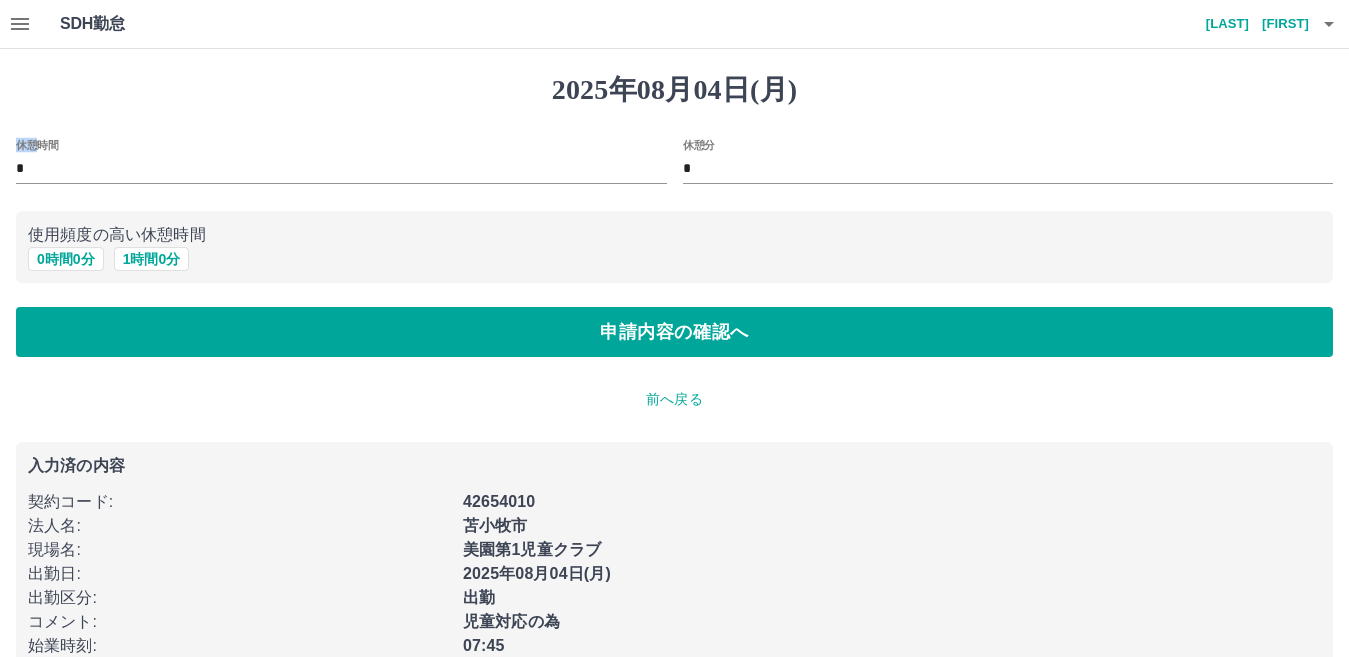 click on "休憩時間 *" at bounding box center (333, 155) 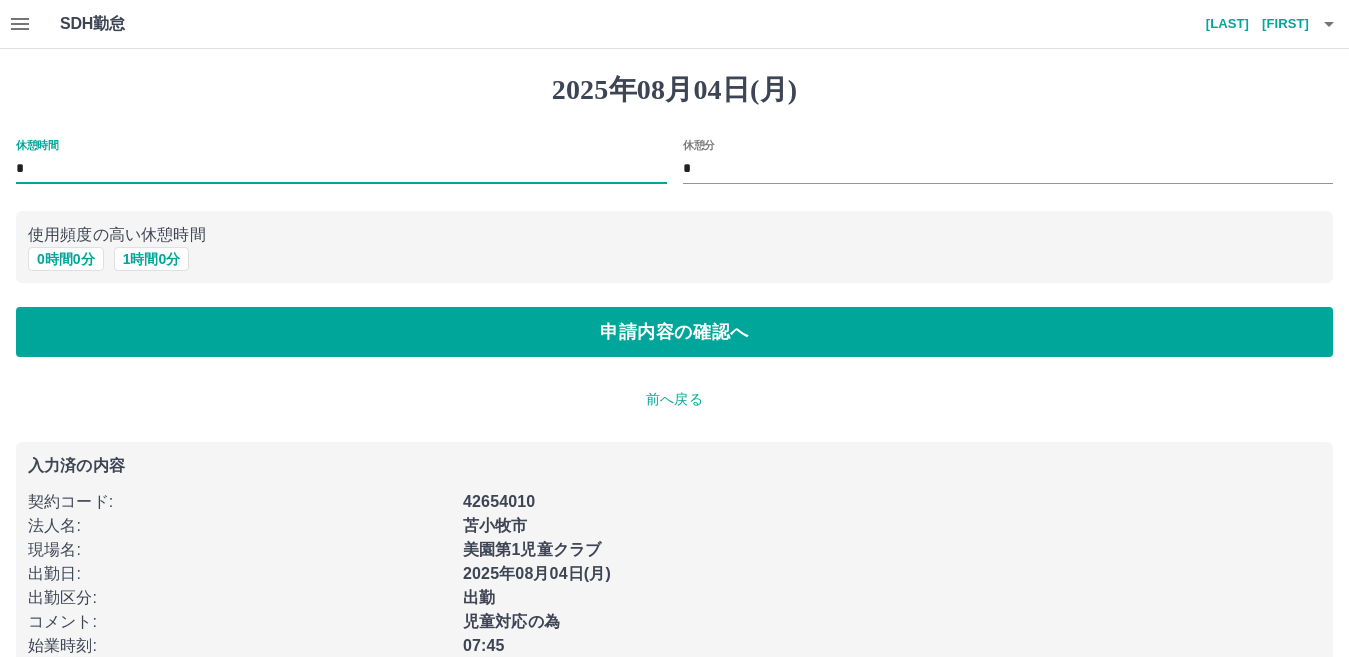 click on "*" at bounding box center (341, 169) 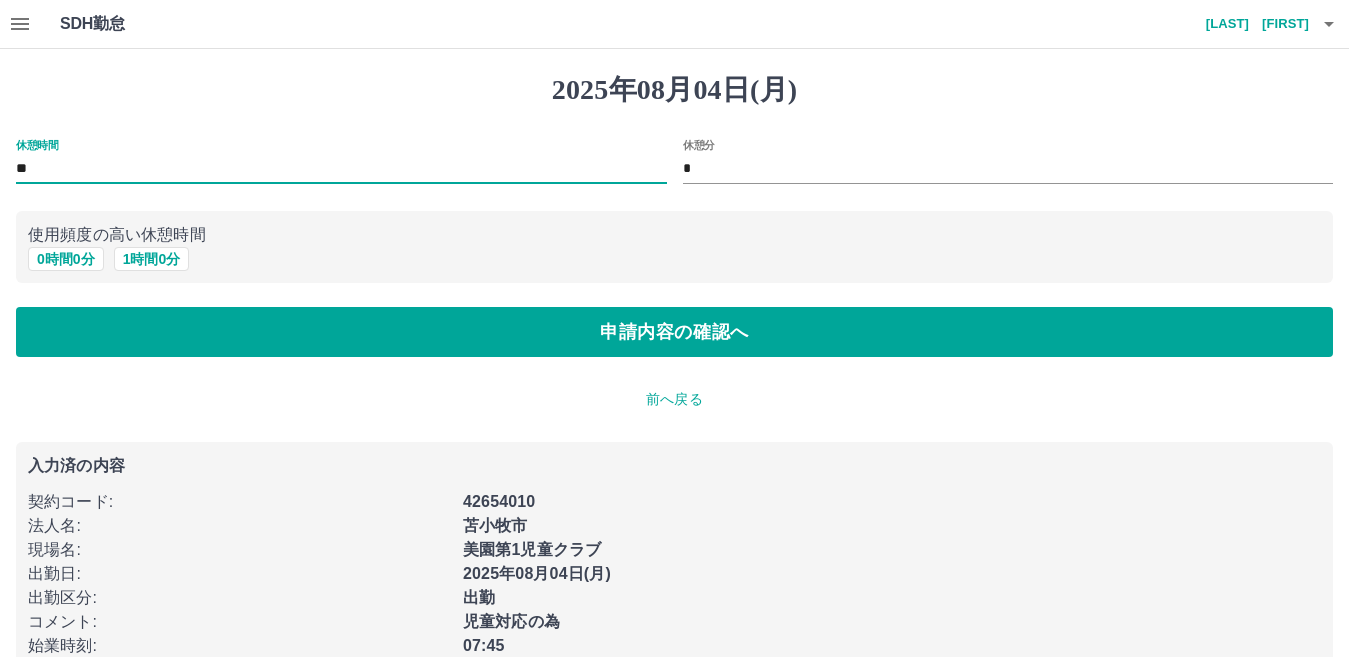 type on "*" 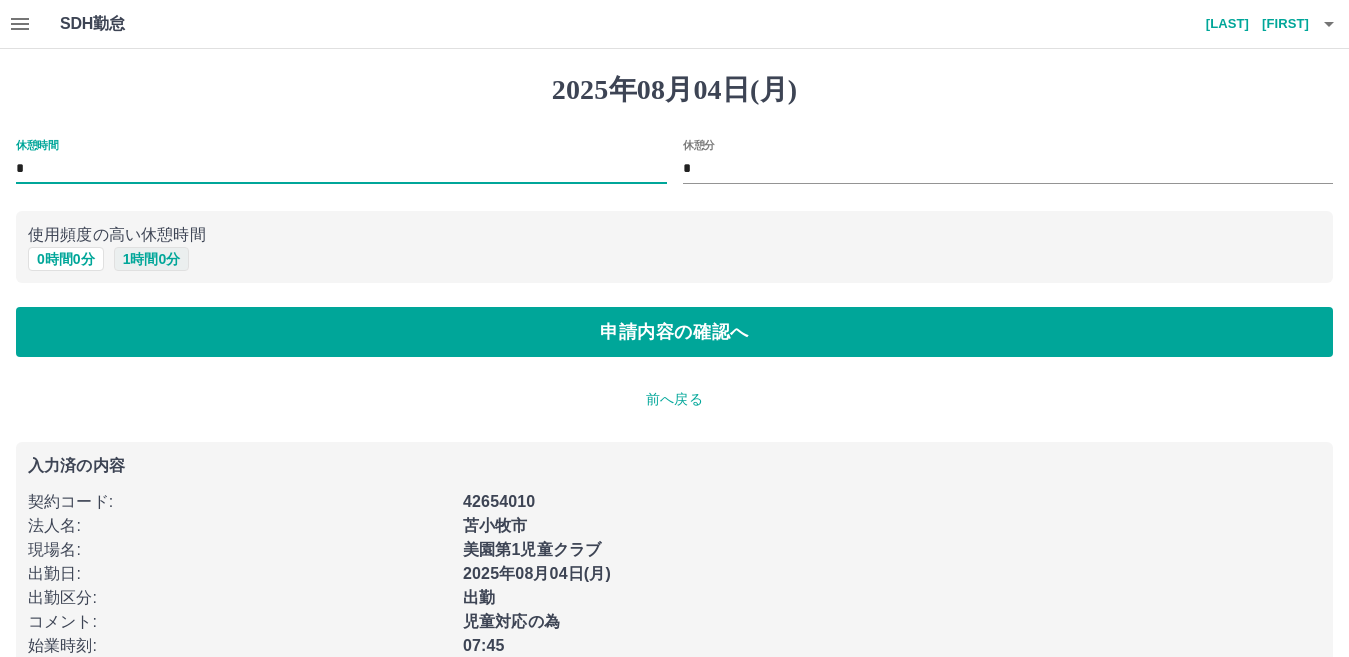 type on "*" 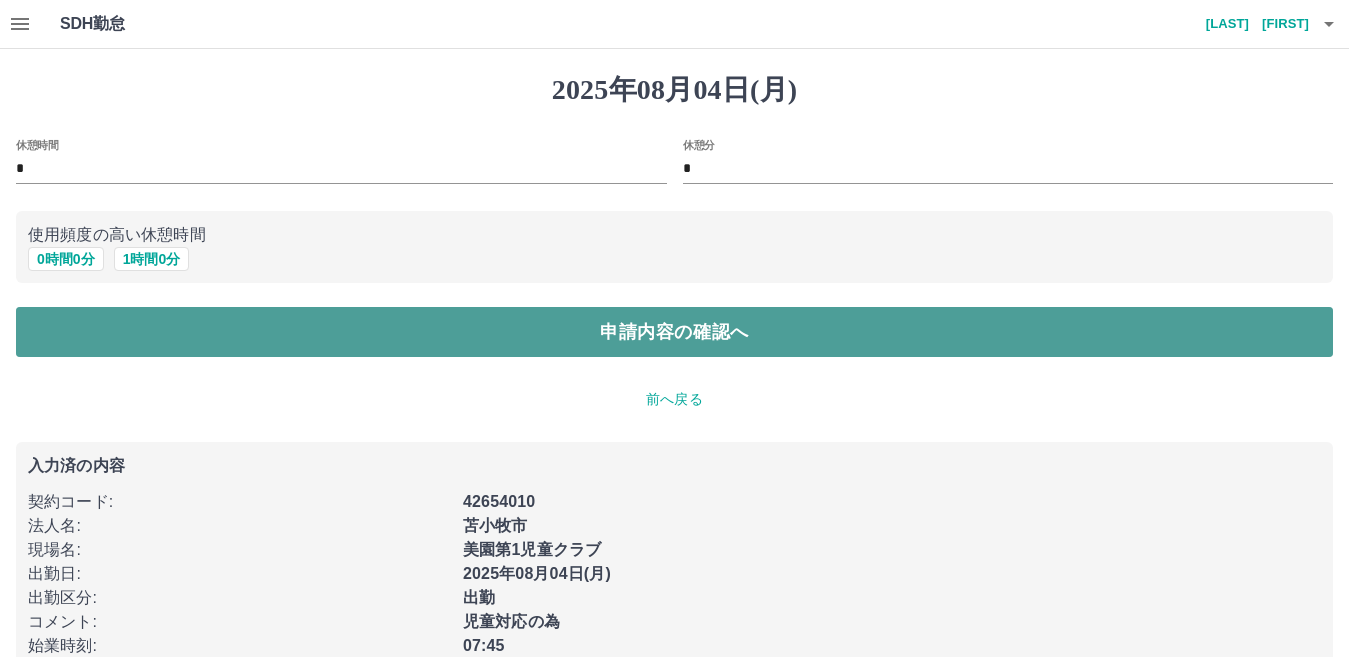 click on "申請内容の確認へ" at bounding box center (674, 332) 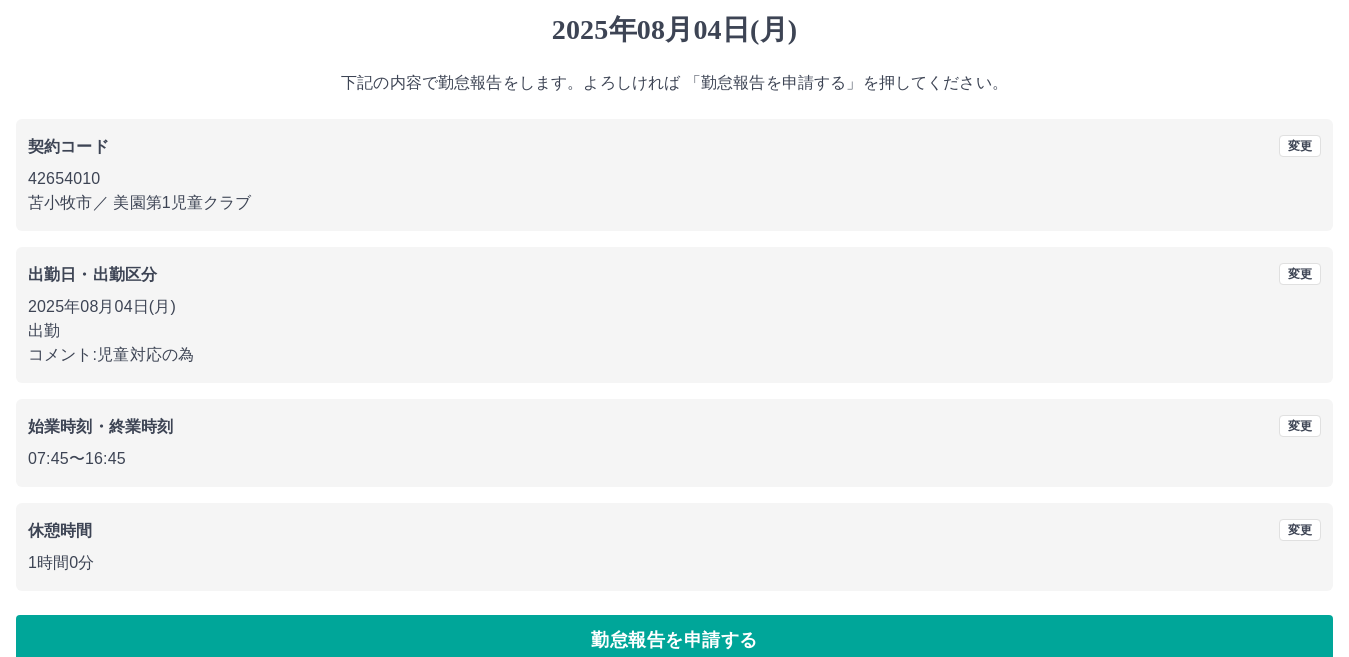 scroll, scrollTop: 92, scrollLeft: 0, axis: vertical 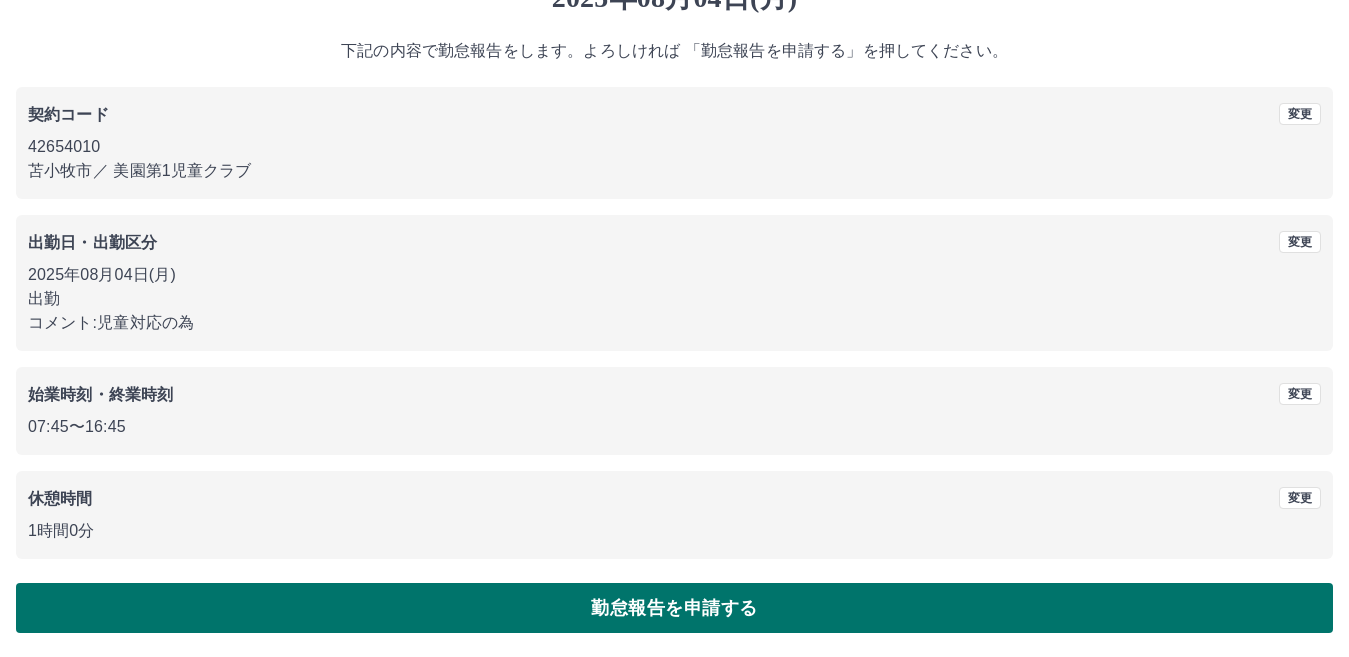 click on "勤怠報告を申請する" at bounding box center [674, 608] 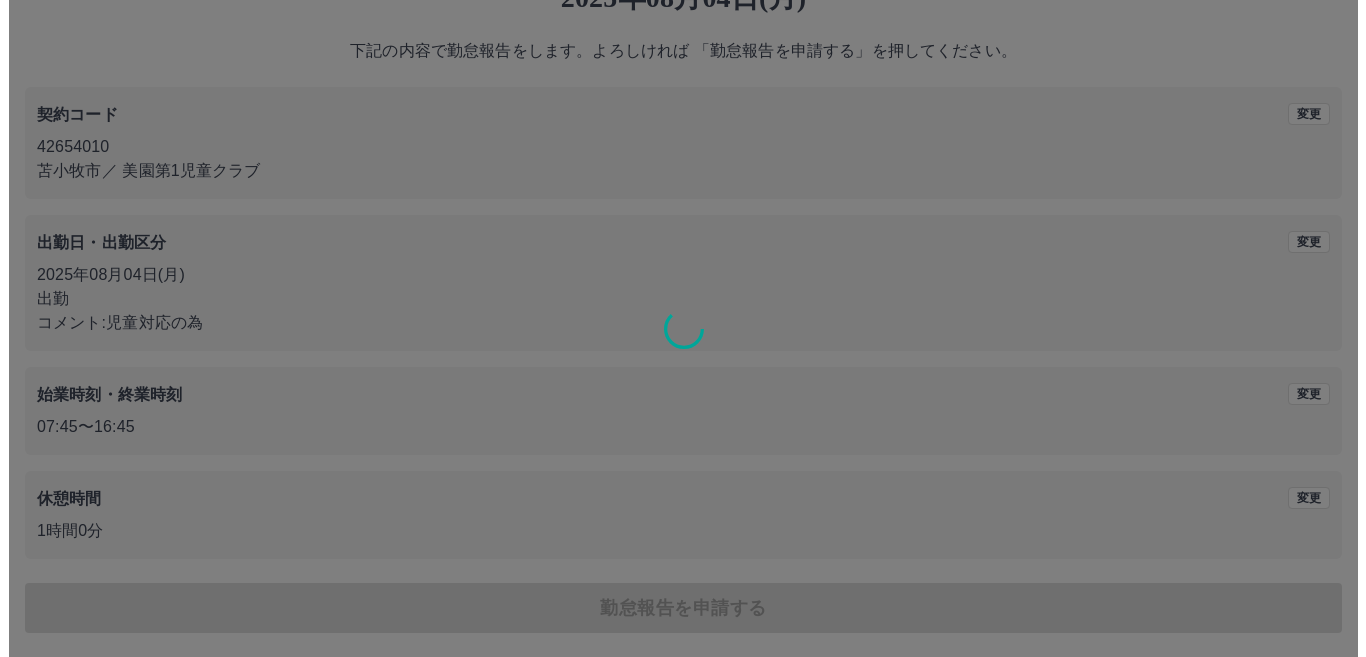 scroll, scrollTop: 0, scrollLeft: 0, axis: both 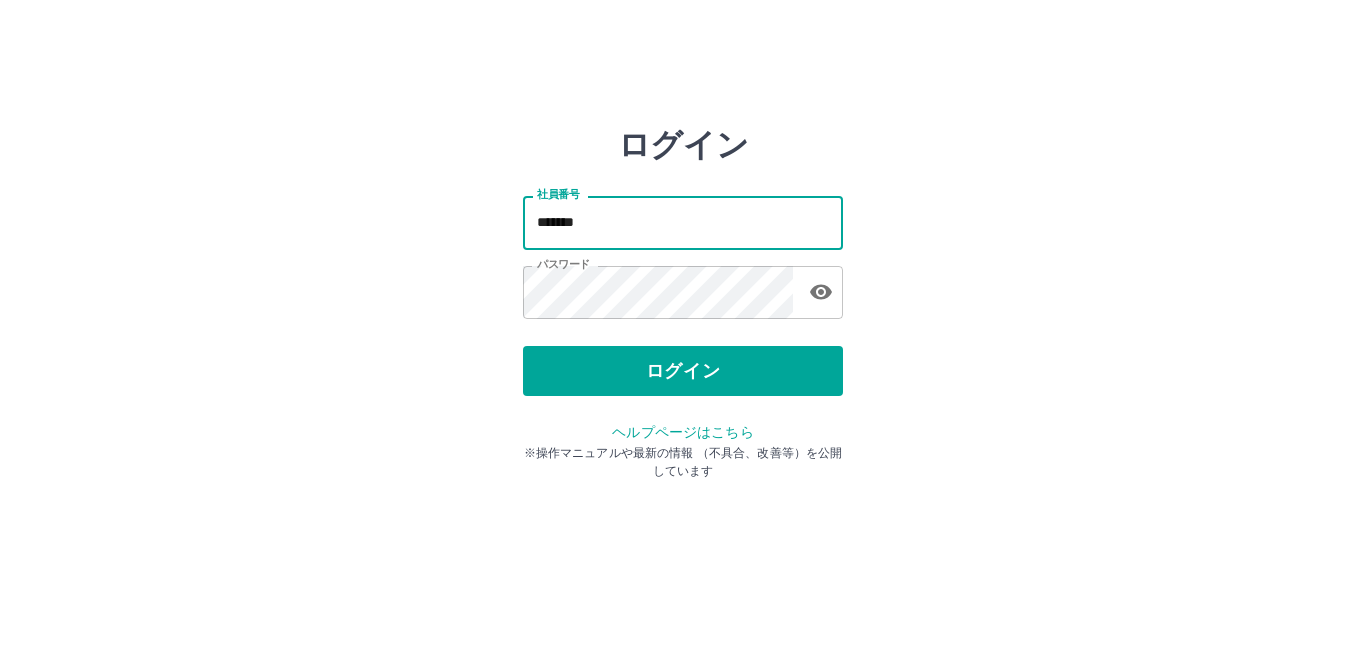 click on "*******" at bounding box center (683, 222) 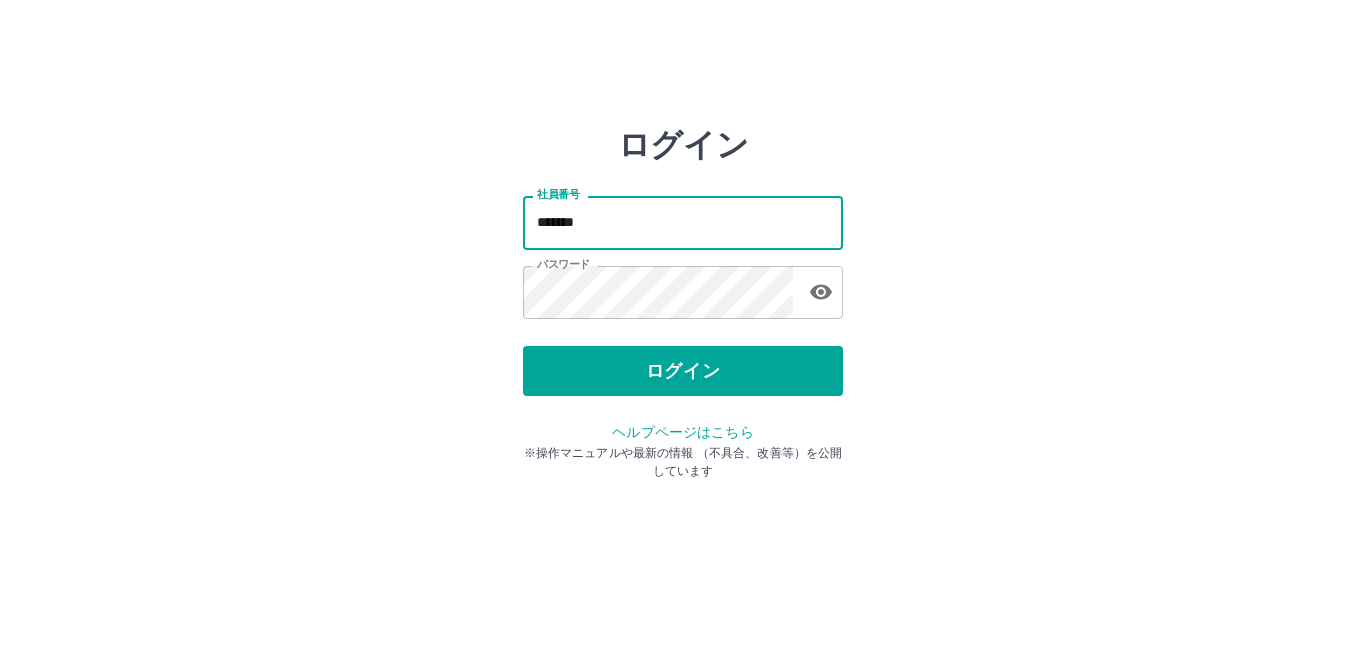 type on "*******" 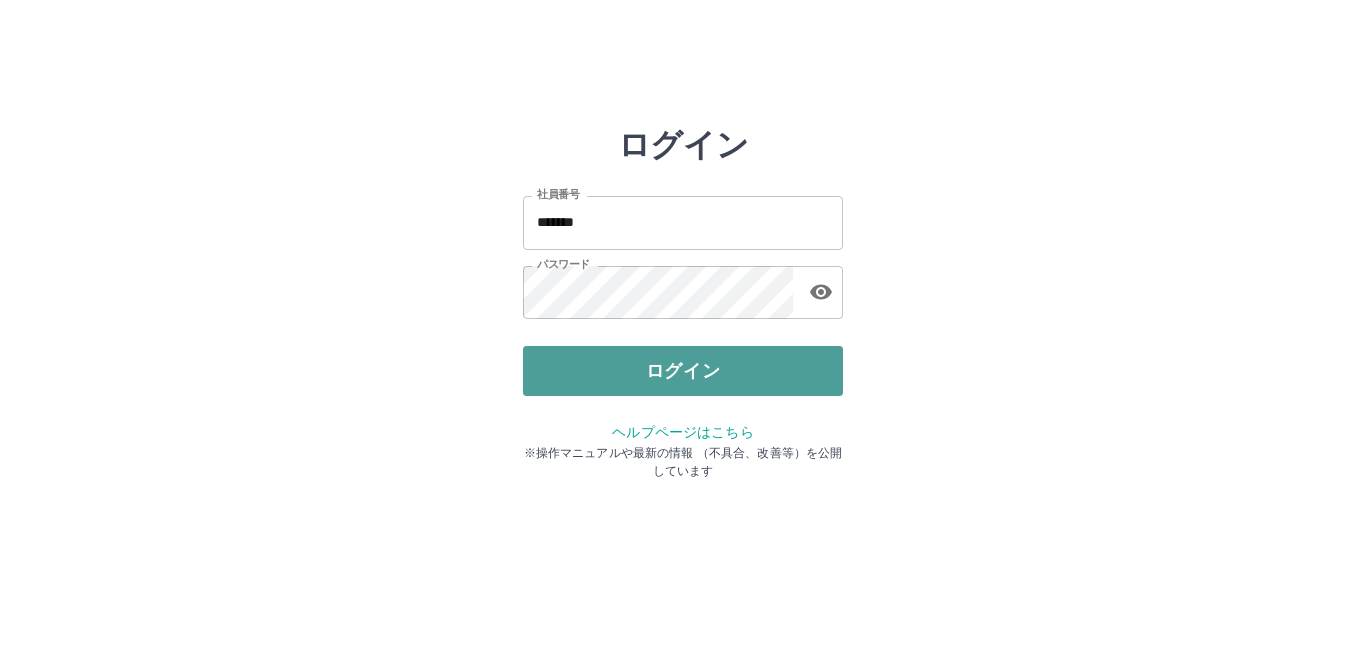 click on "ログイン" at bounding box center [683, 371] 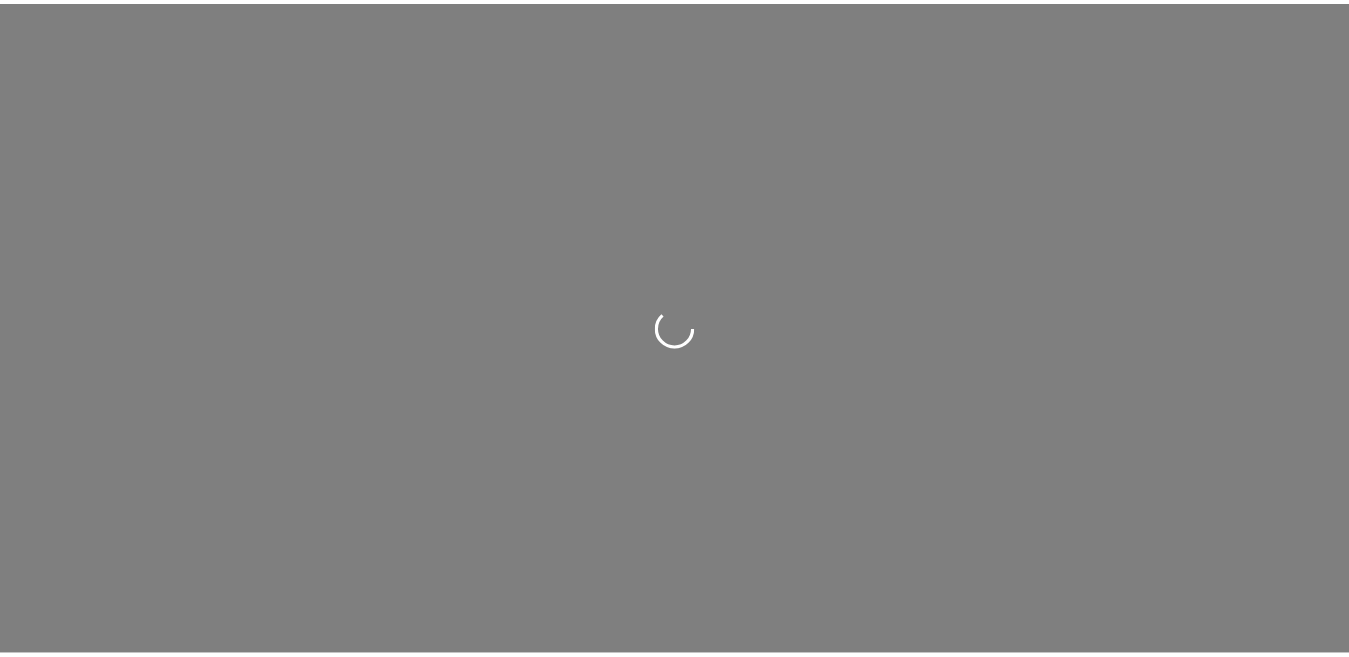 scroll, scrollTop: 0, scrollLeft: 0, axis: both 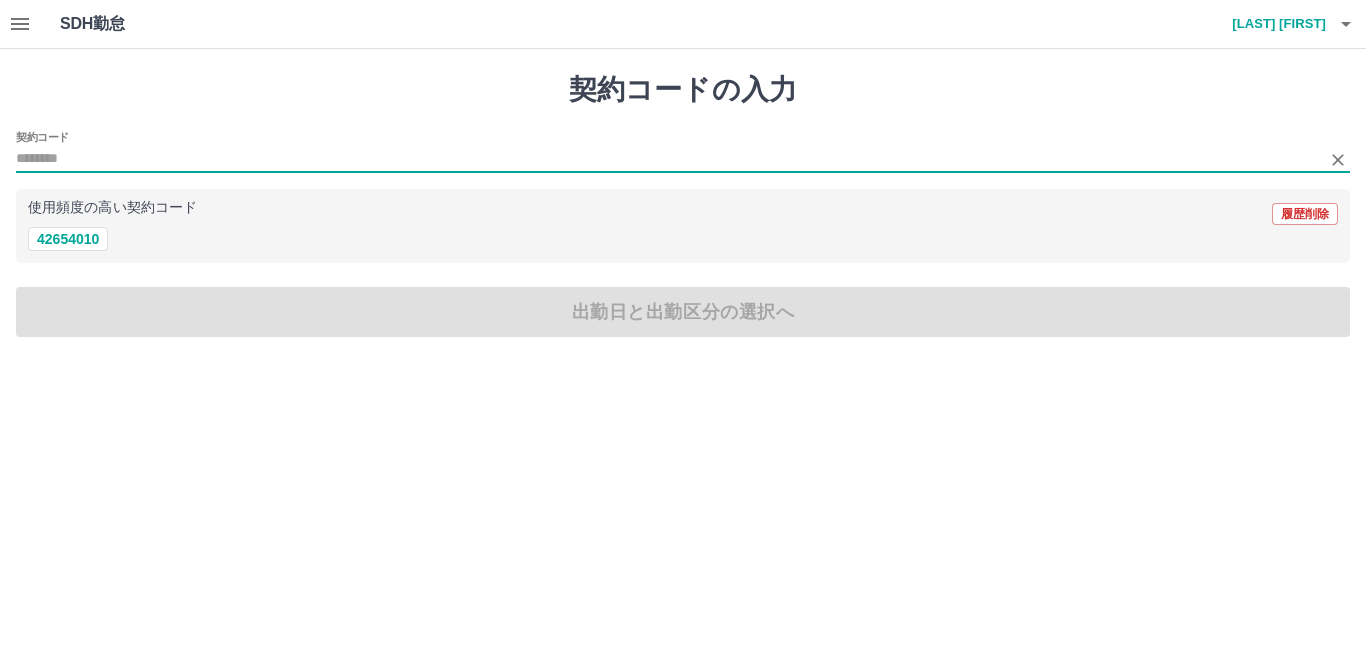 click on "契約コード" at bounding box center (668, 159) 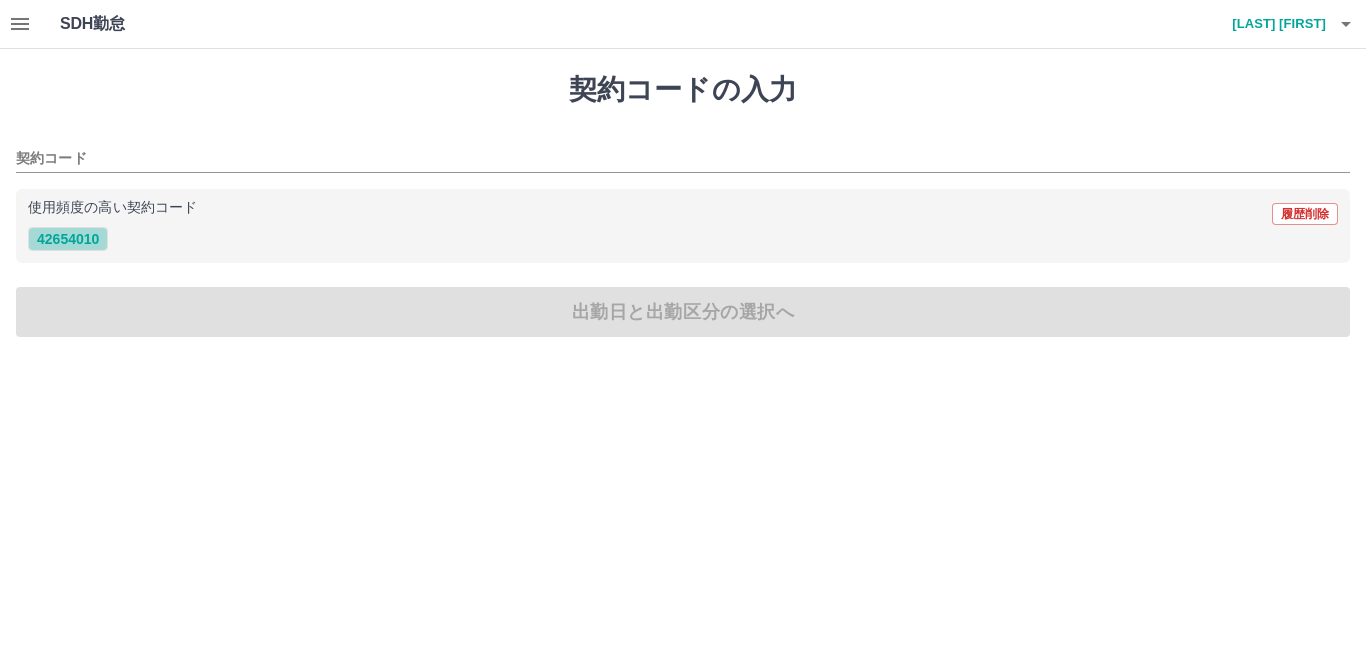 click on "42654010" at bounding box center (68, 239) 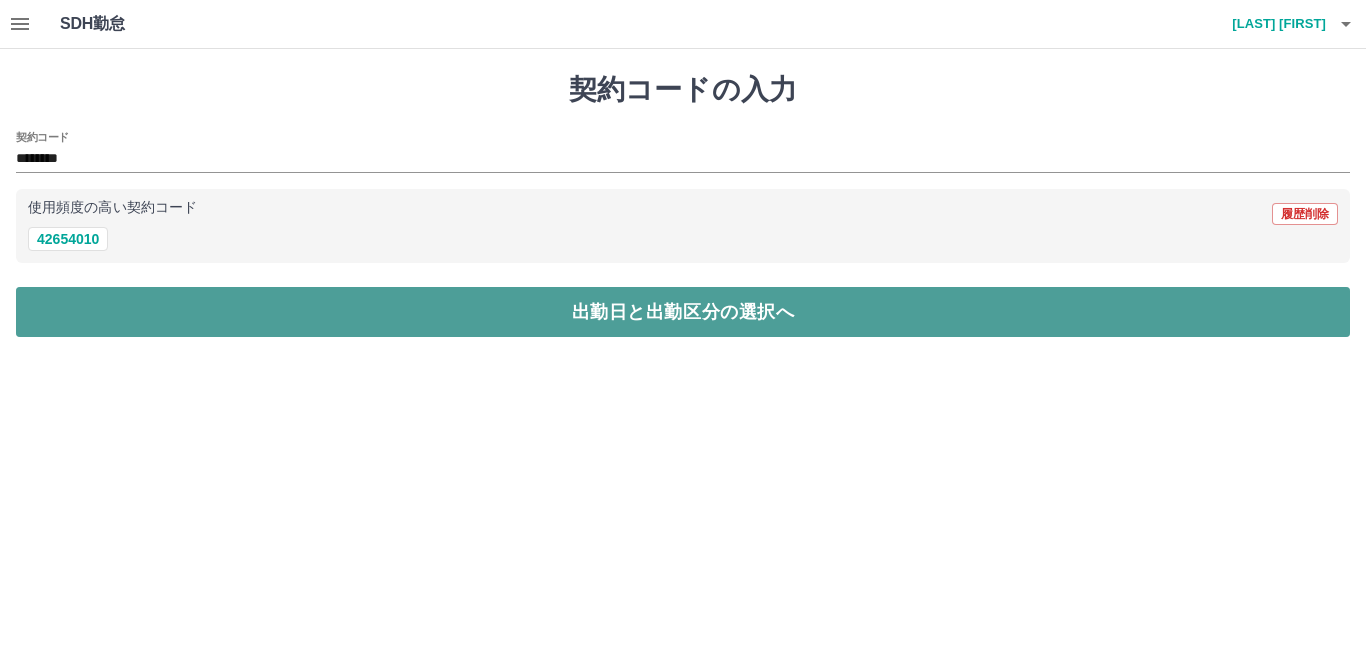 click on "出勤日と出勤区分の選択へ" at bounding box center [683, 312] 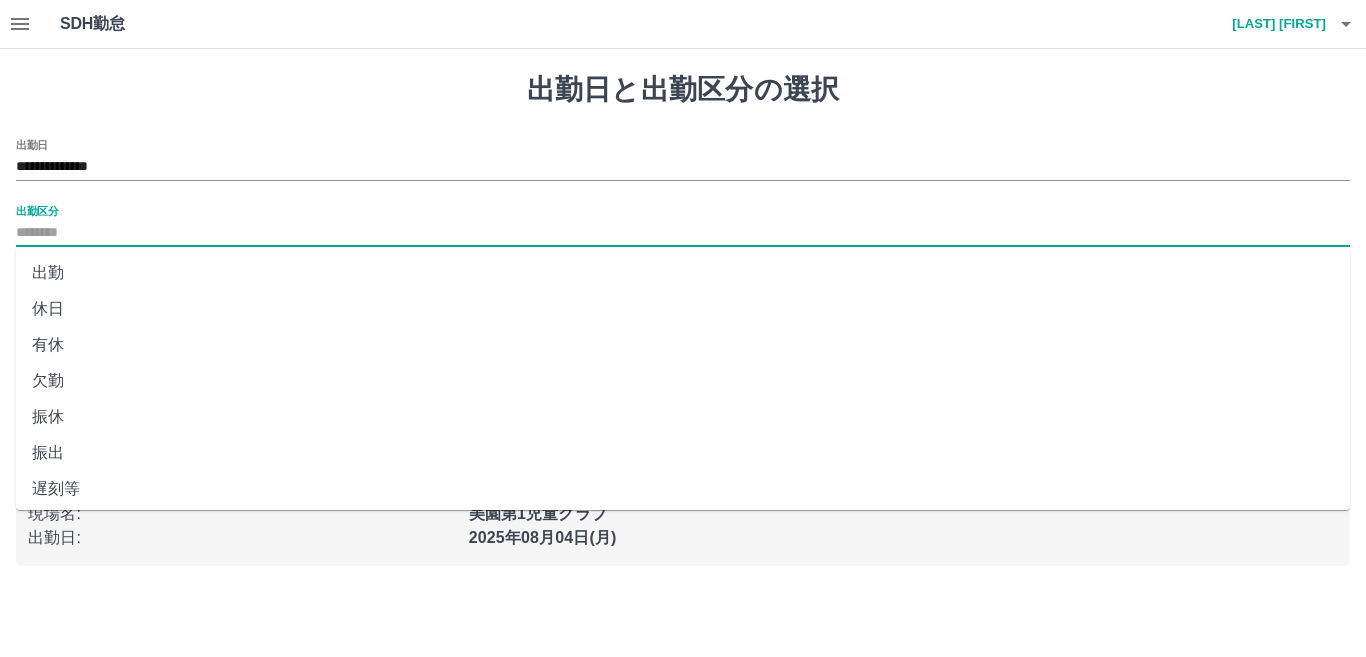 click on "出勤区分" at bounding box center [683, 233] 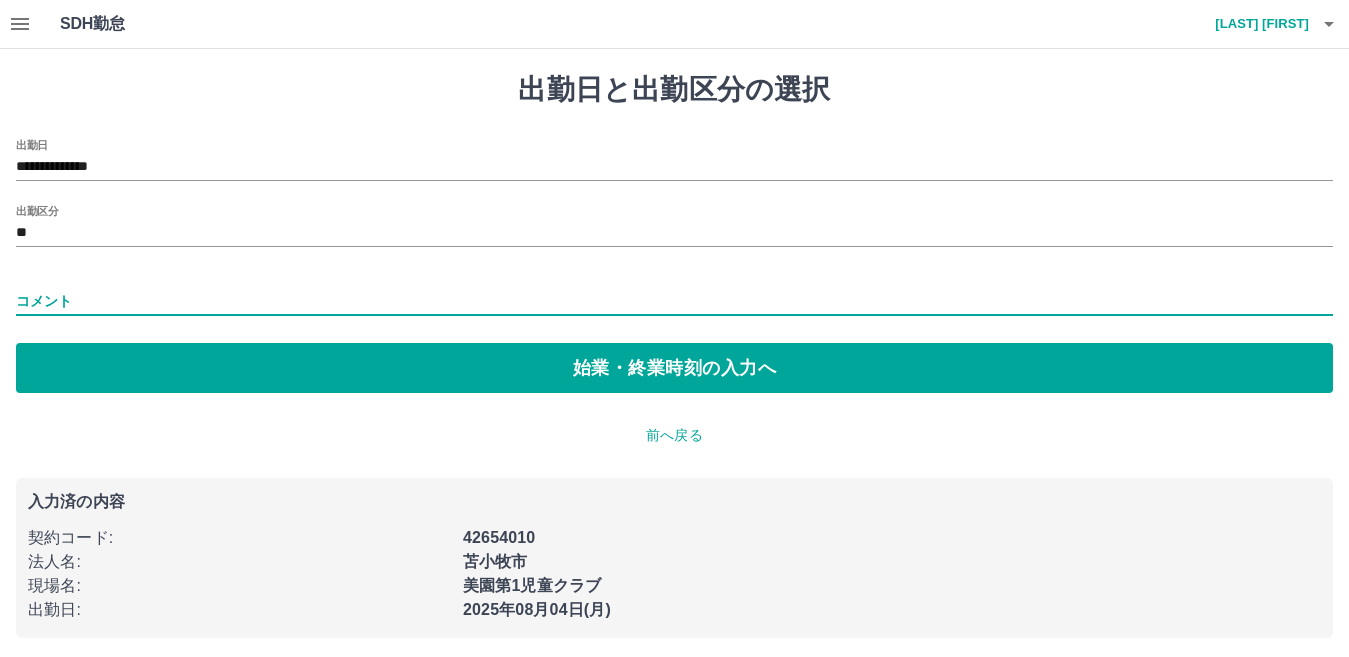 click on "コメント" at bounding box center [674, 301] 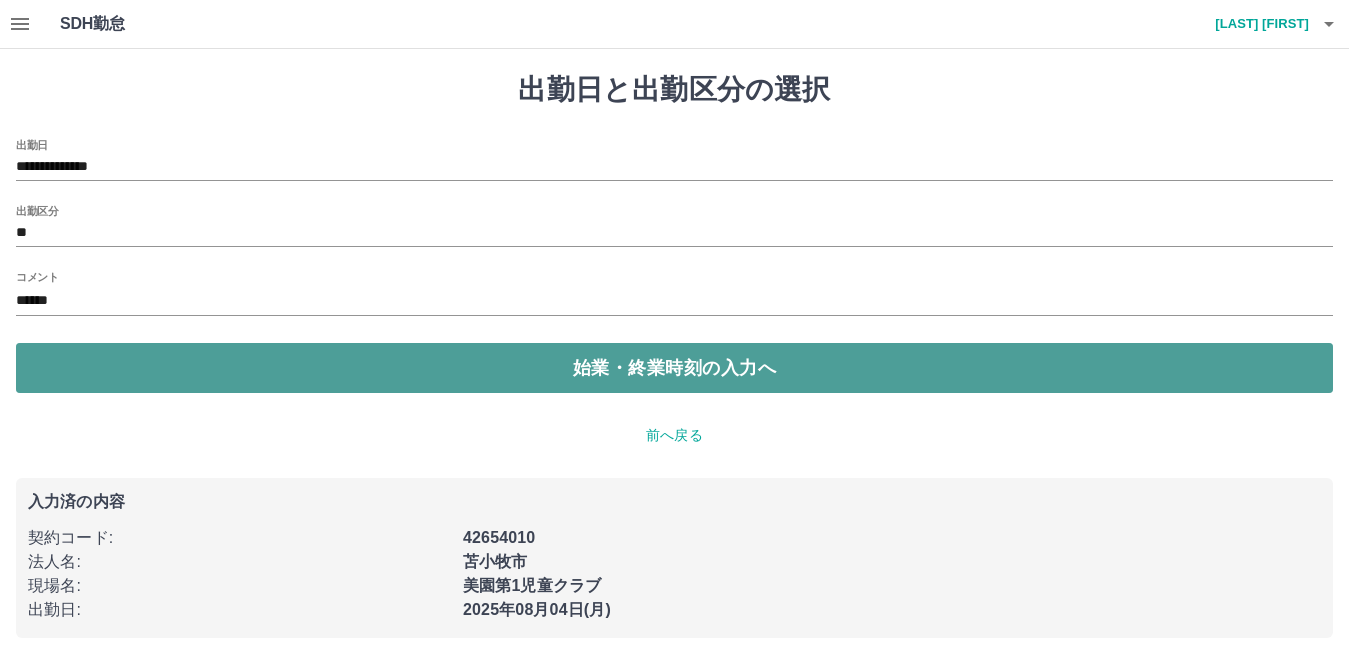 click on "始業・終業時刻の入力へ" at bounding box center (674, 368) 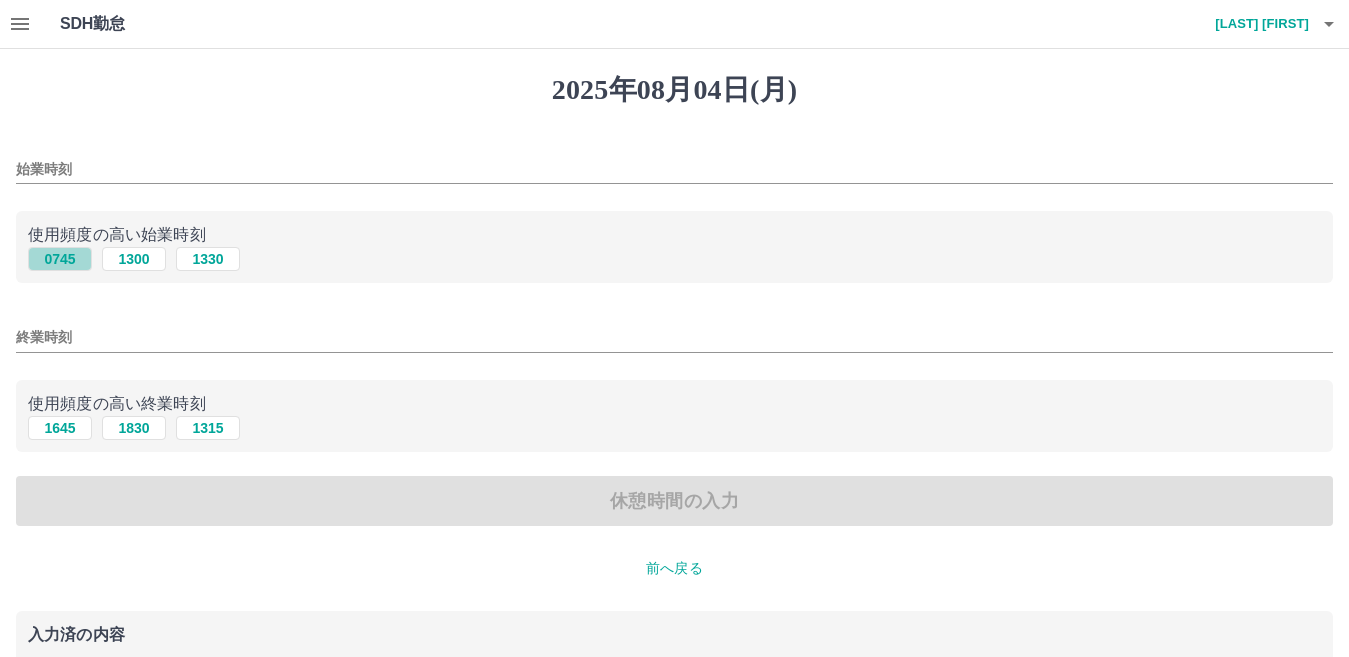 click on "0745" at bounding box center [60, 259] 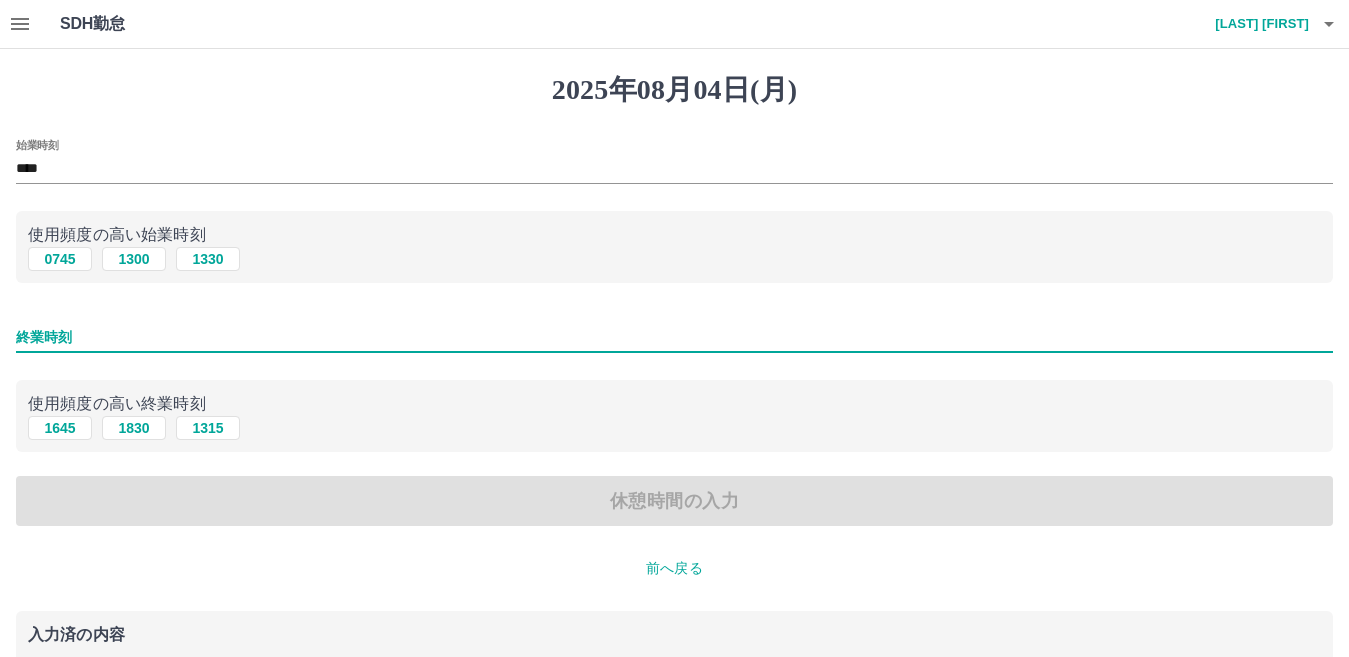 click on "終業時刻" at bounding box center (674, 337) 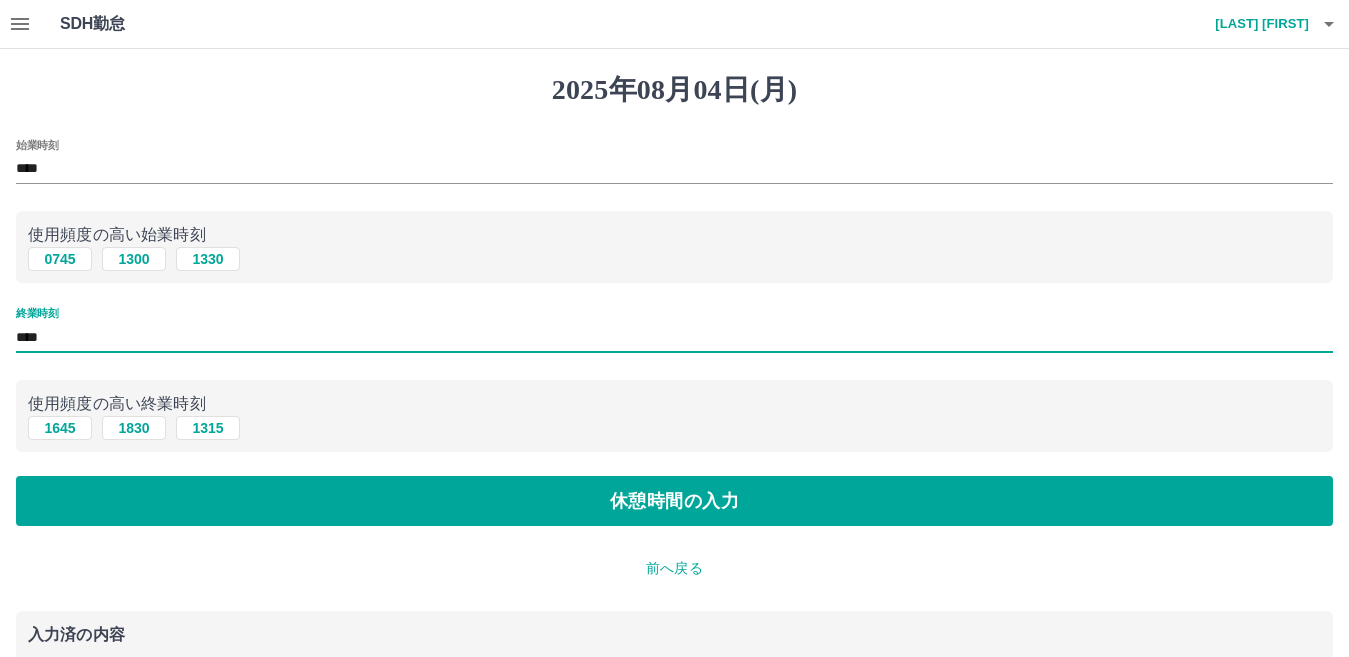 type on "****" 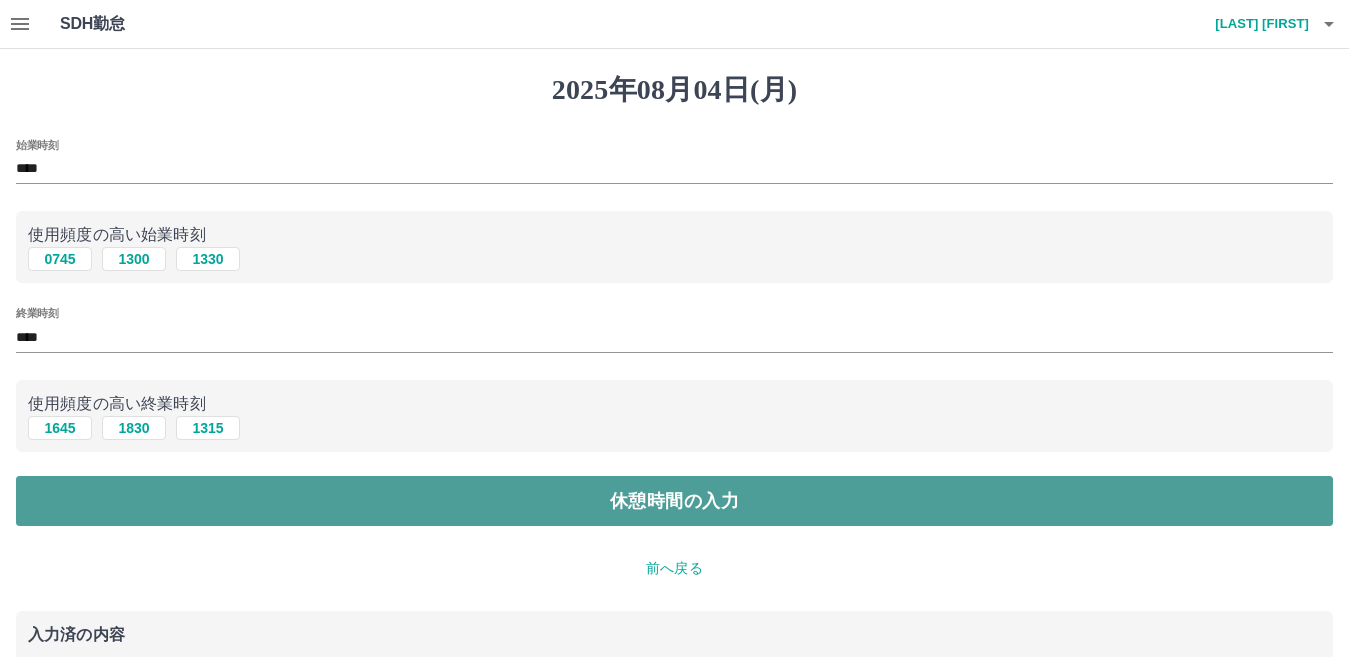 click on "休憩時間の入力" at bounding box center (674, 501) 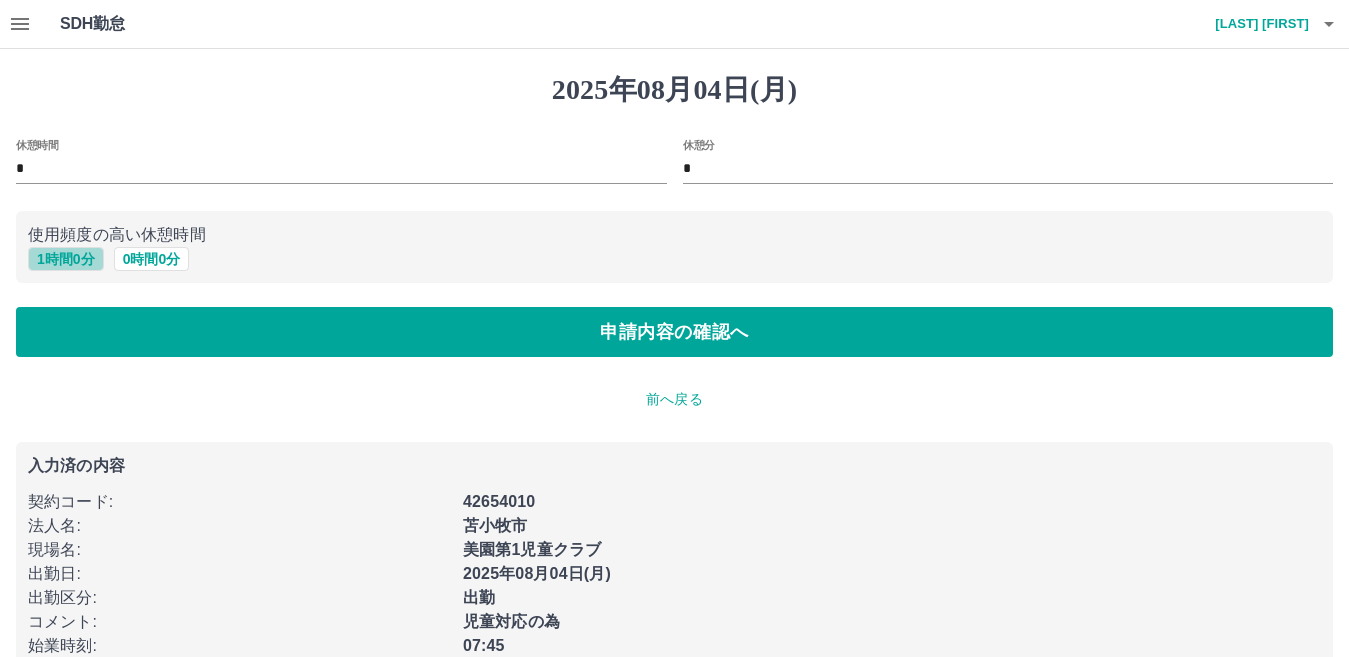 click on "1 時間 0 分" at bounding box center [66, 259] 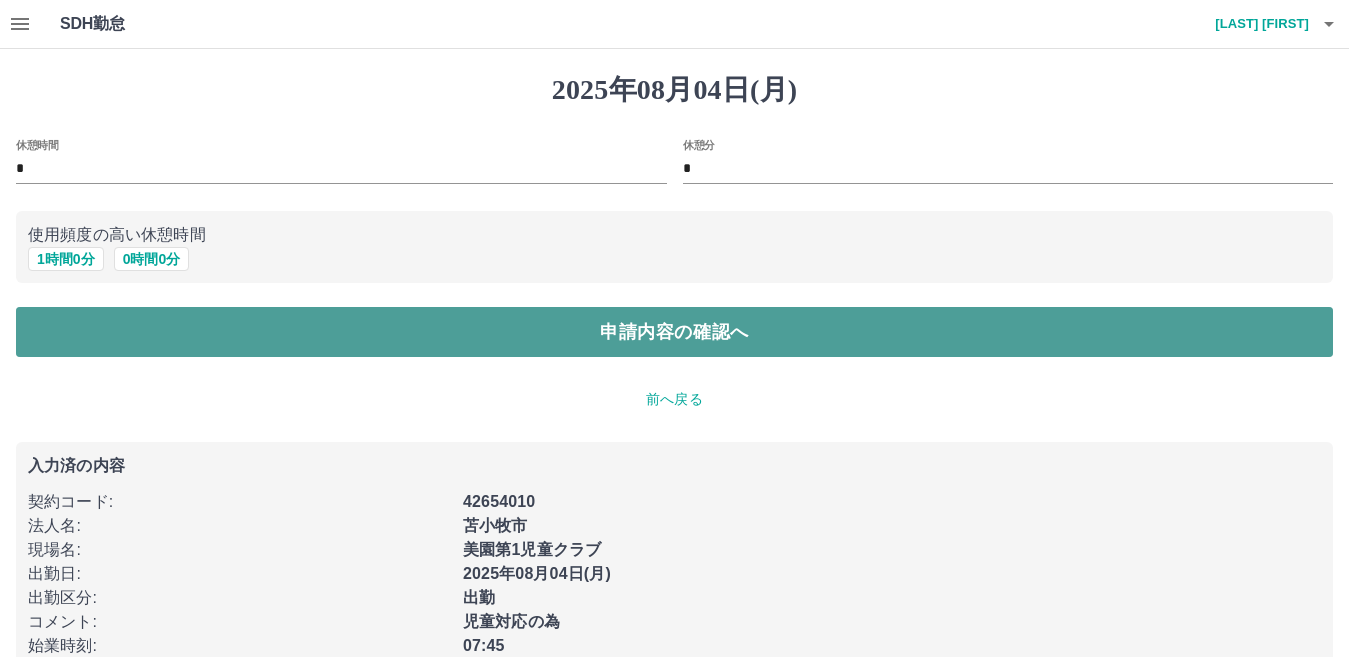 click on "申請内容の確認へ" at bounding box center [674, 332] 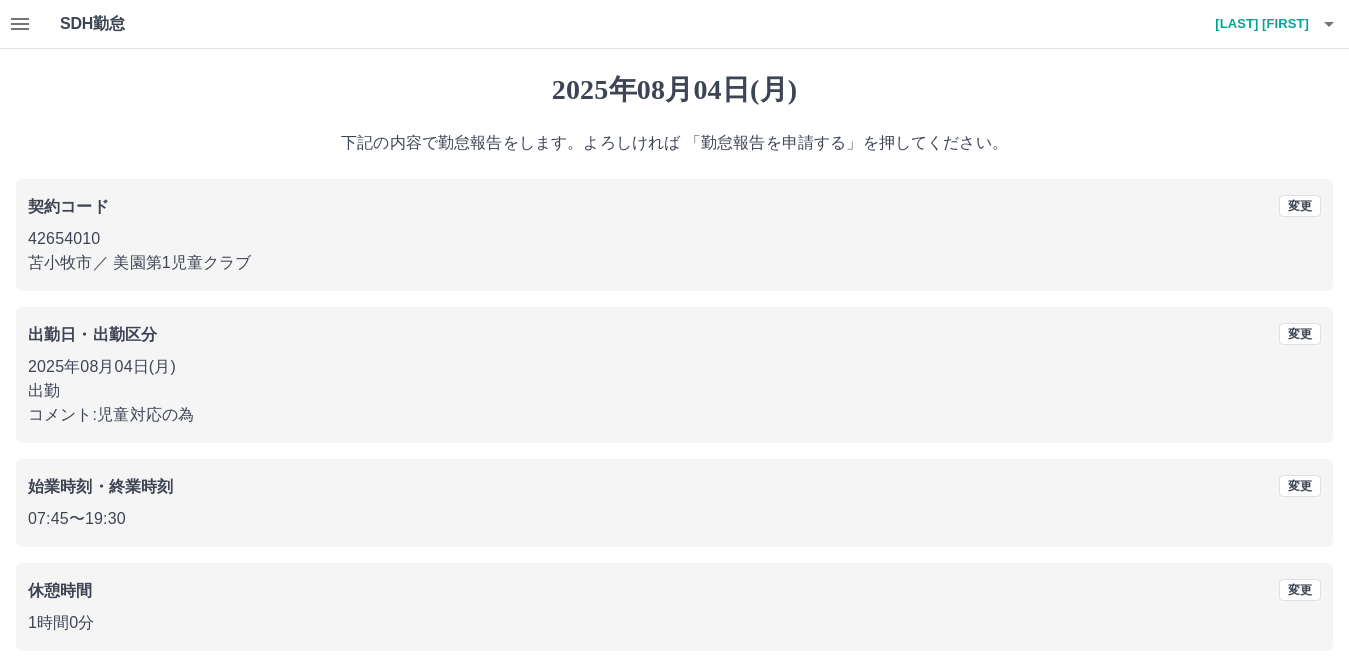 scroll, scrollTop: 92, scrollLeft: 0, axis: vertical 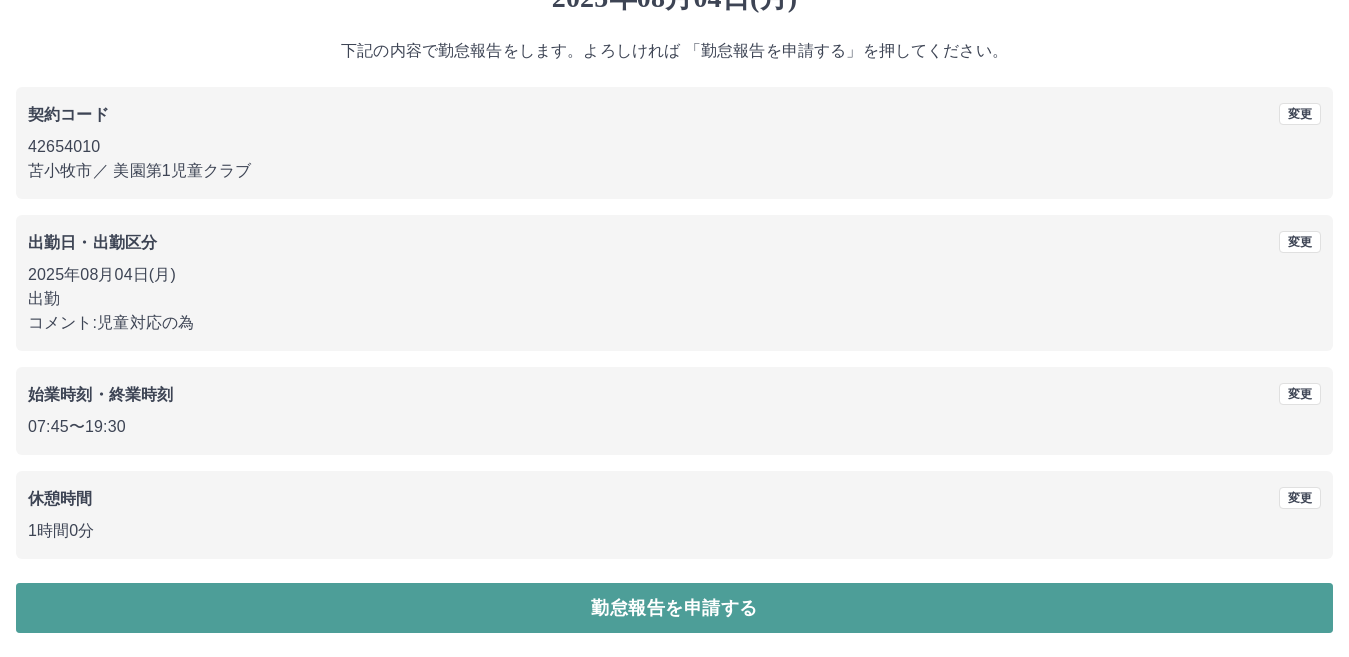 click on "勤怠報告を申請する" at bounding box center [674, 608] 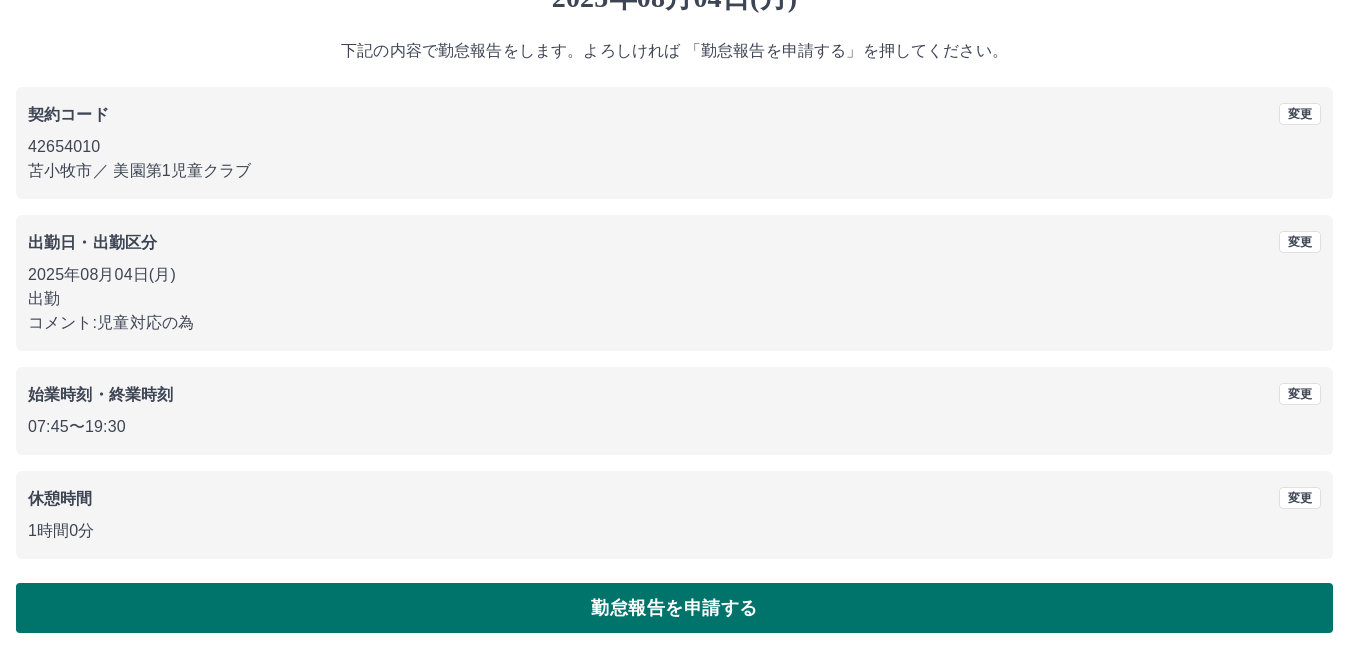 scroll, scrollTop: 0, scrollLeft: 0, axis: both 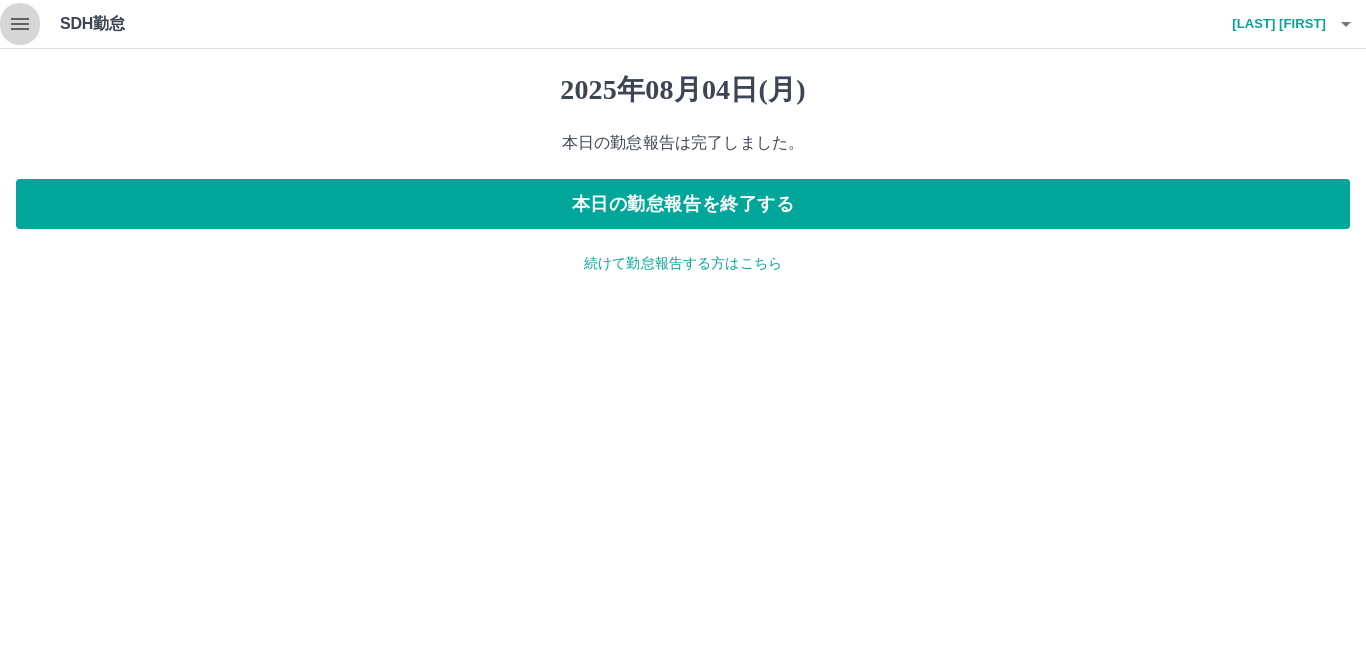 click 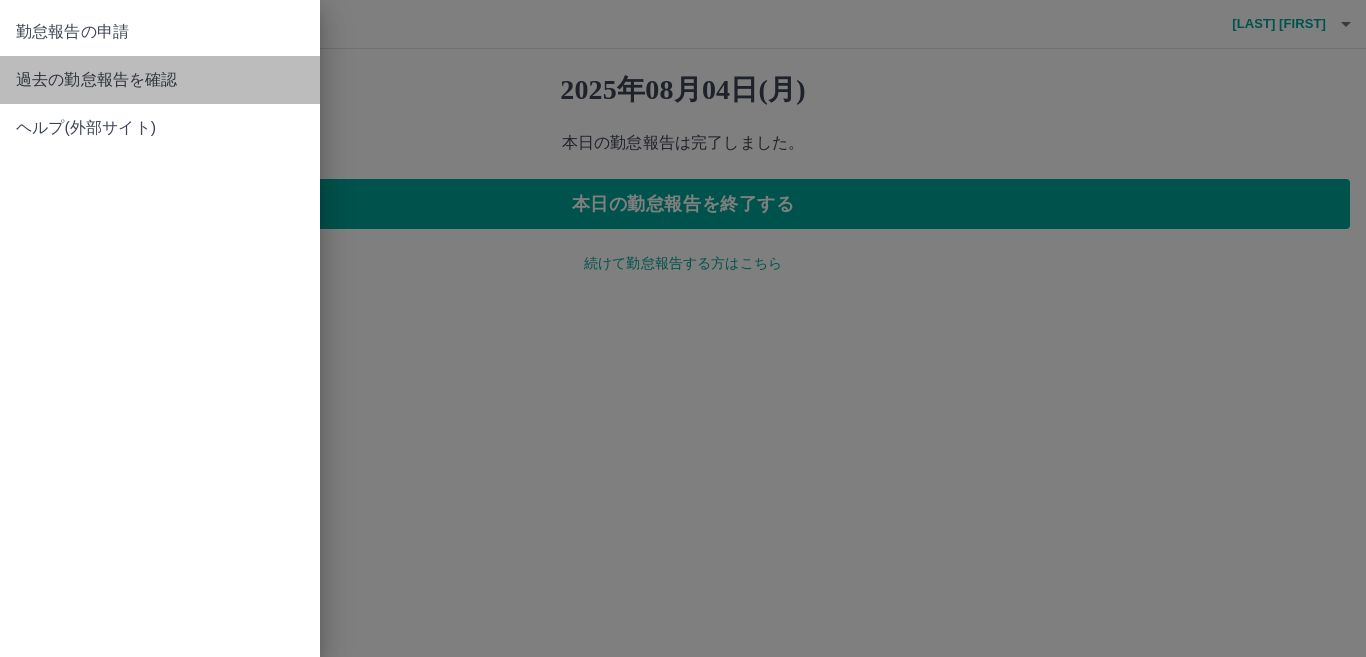 click on "過去の勤怠報告を確認" at bounding box center [160, 80] 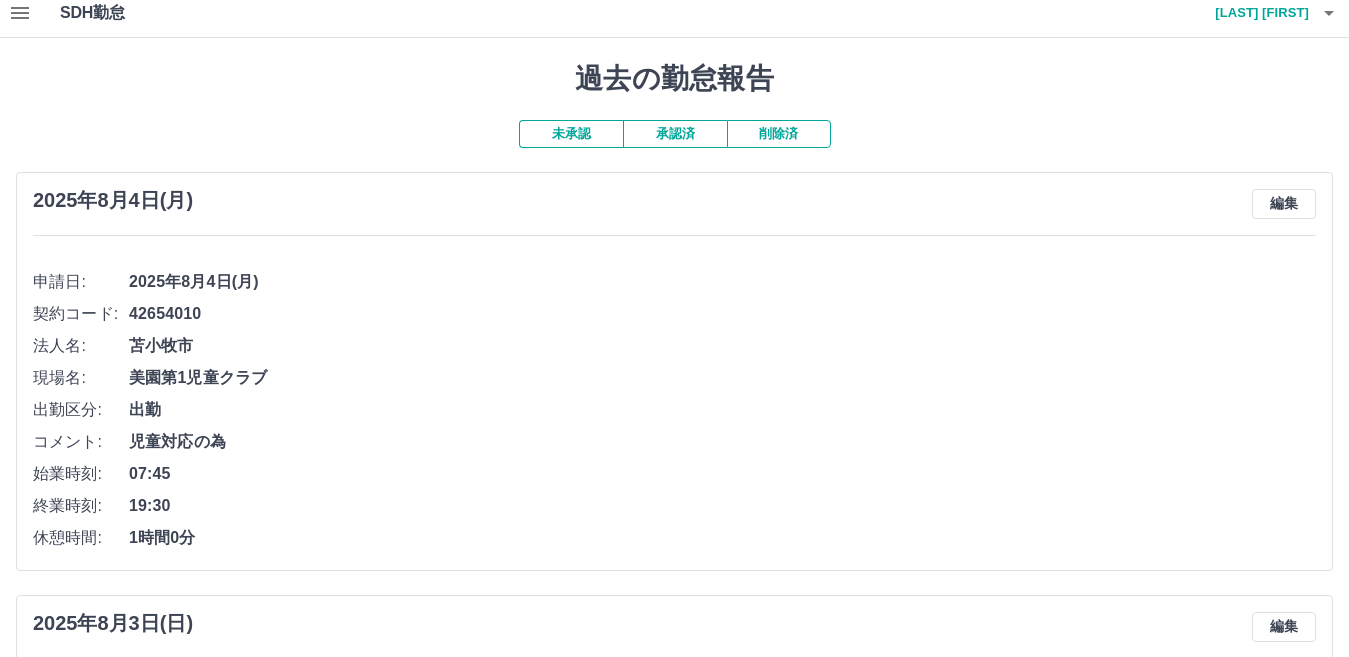 scroll, scrollTop: 0, scrollLeft: 0, axis: both 